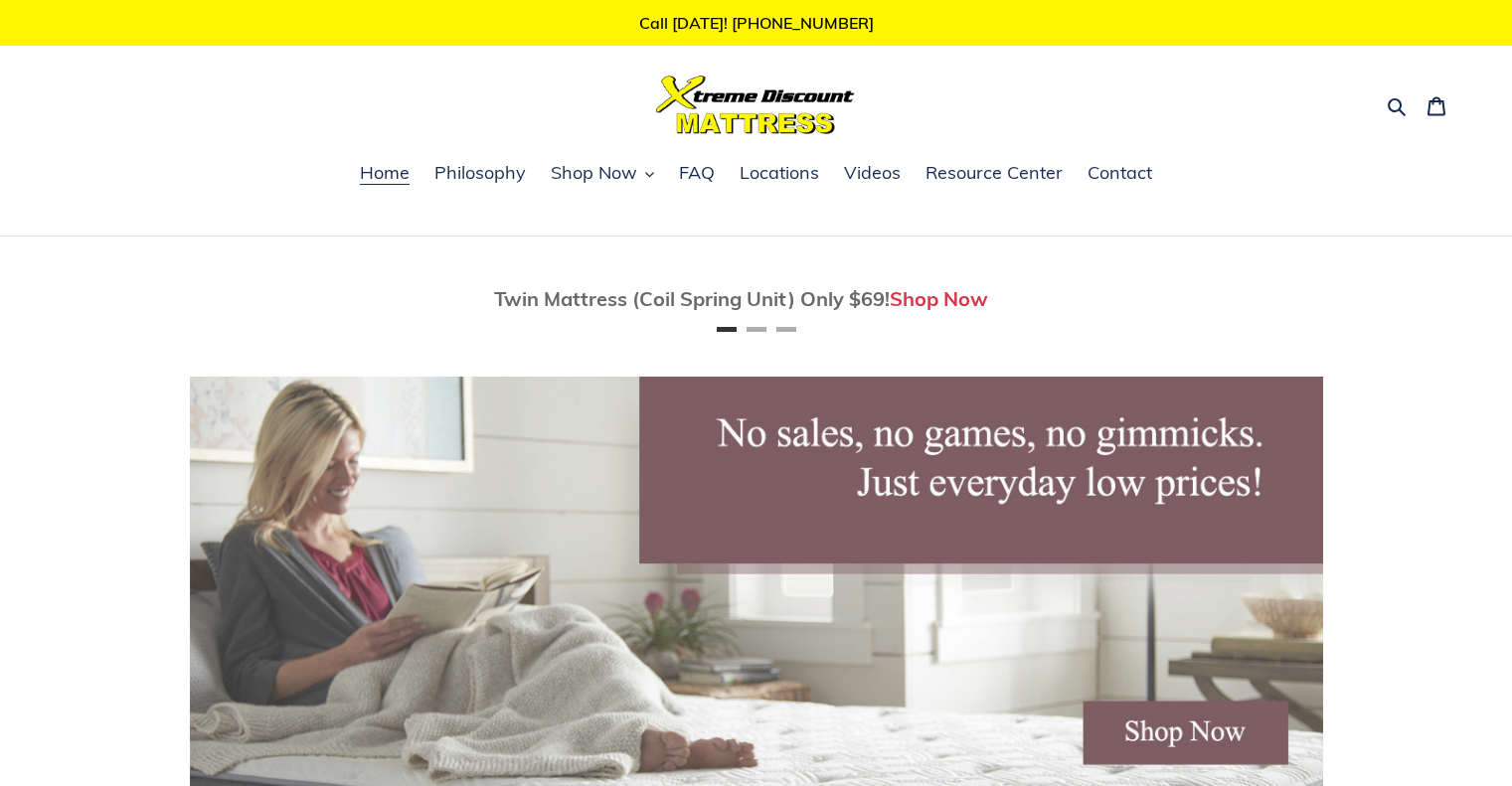 scroll, scrollTop: 0, scrollLeft: 0, axis: both 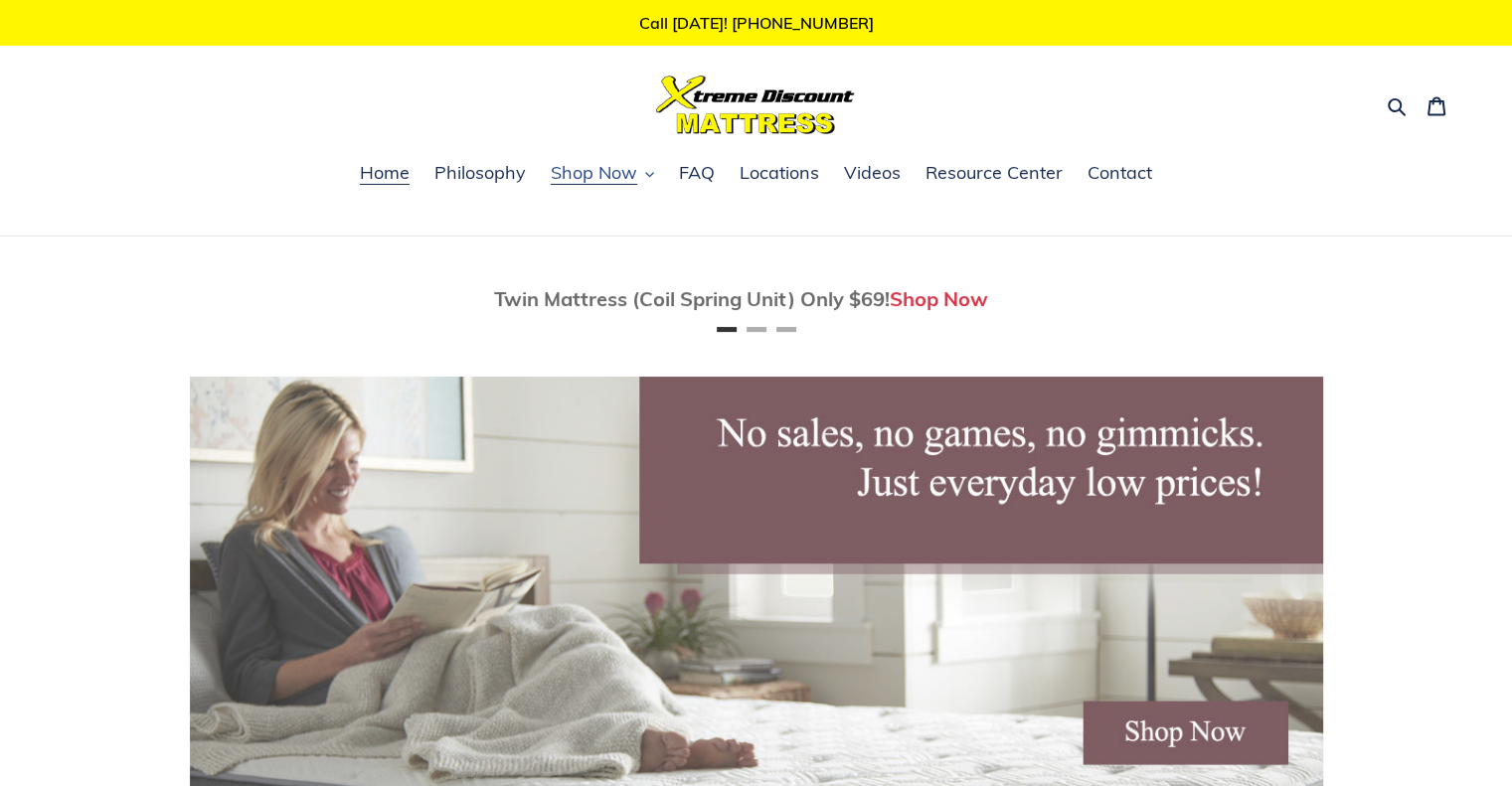click on "Shop Now" at bounding box center (593, 173) 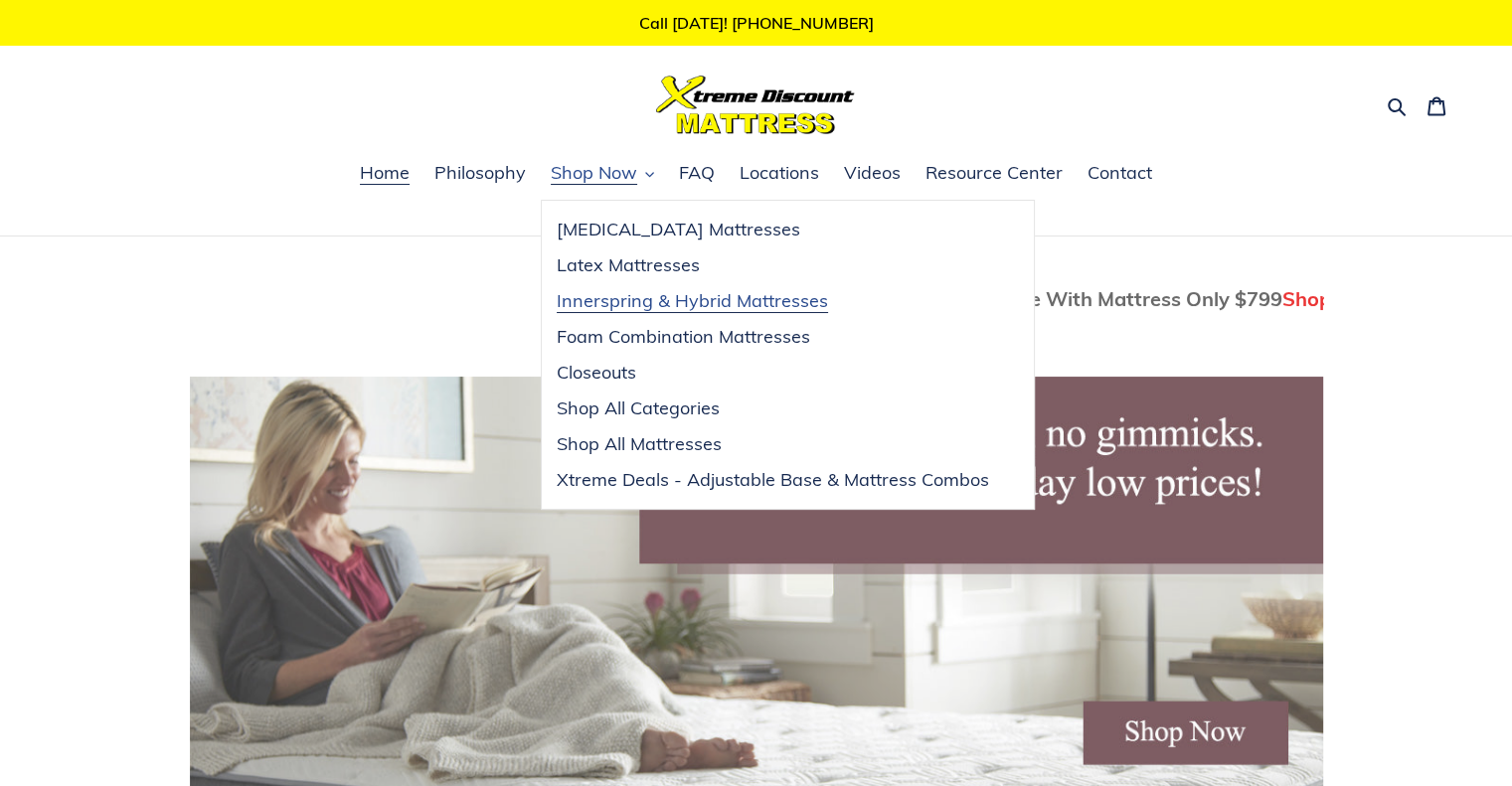 scroll, scrollTop: 0, scrollLeft: 1133, axis: horizontal 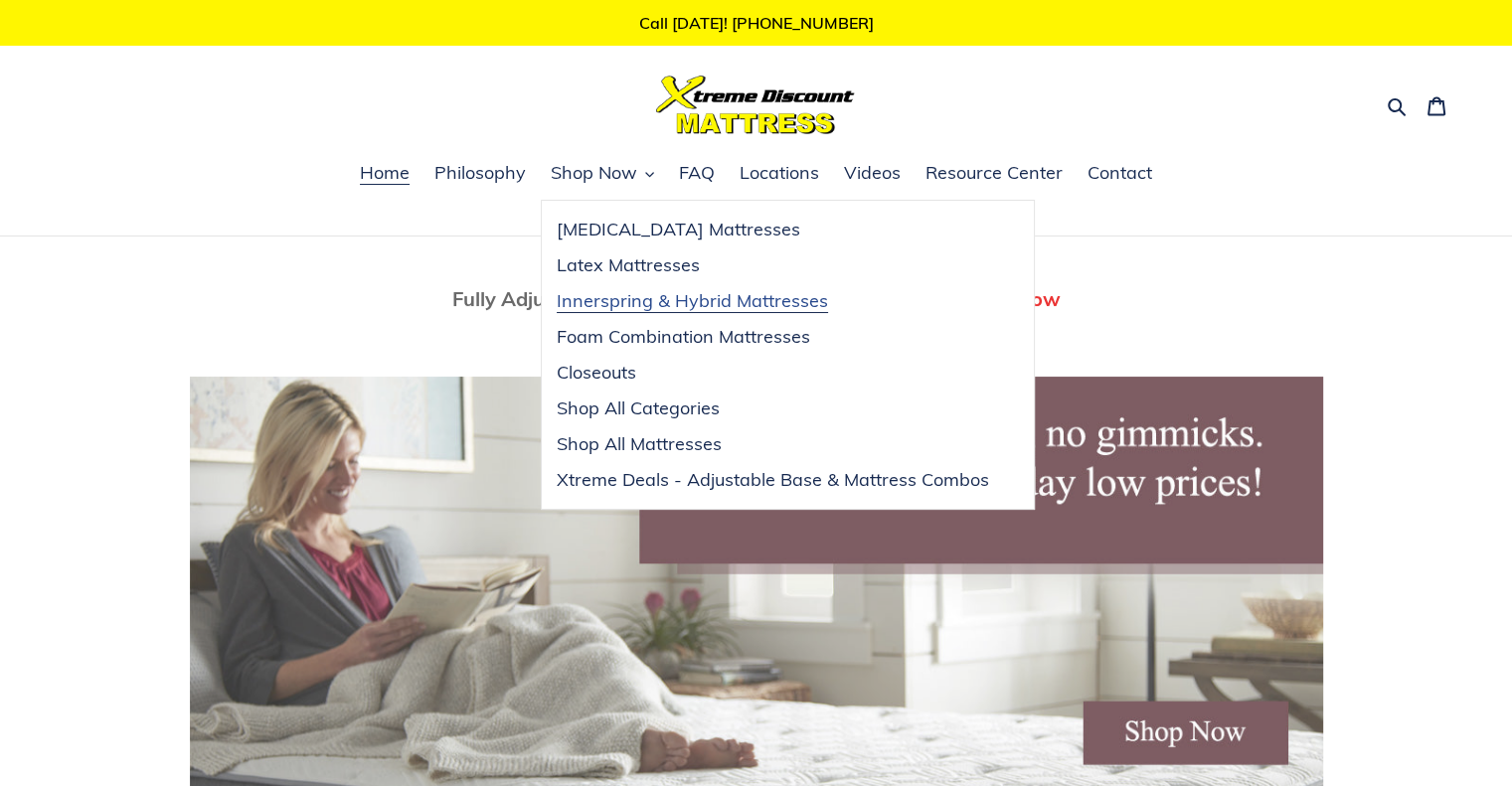 click on "Innerspring & Hybrid Mattresses" at bounding box center [692, 301] 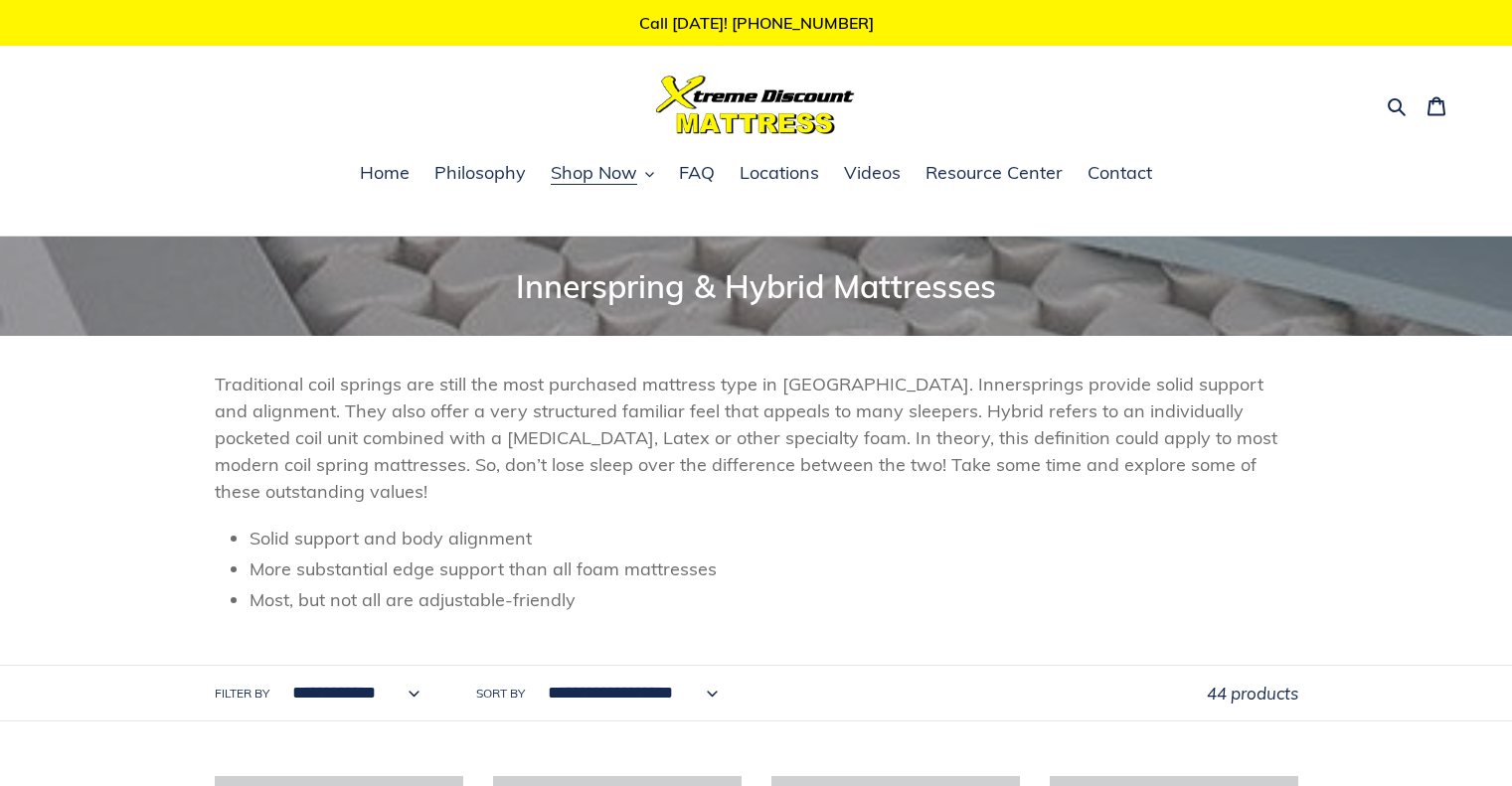 scroll, scrollTop: 0, scrollLeft: 0, axis: both 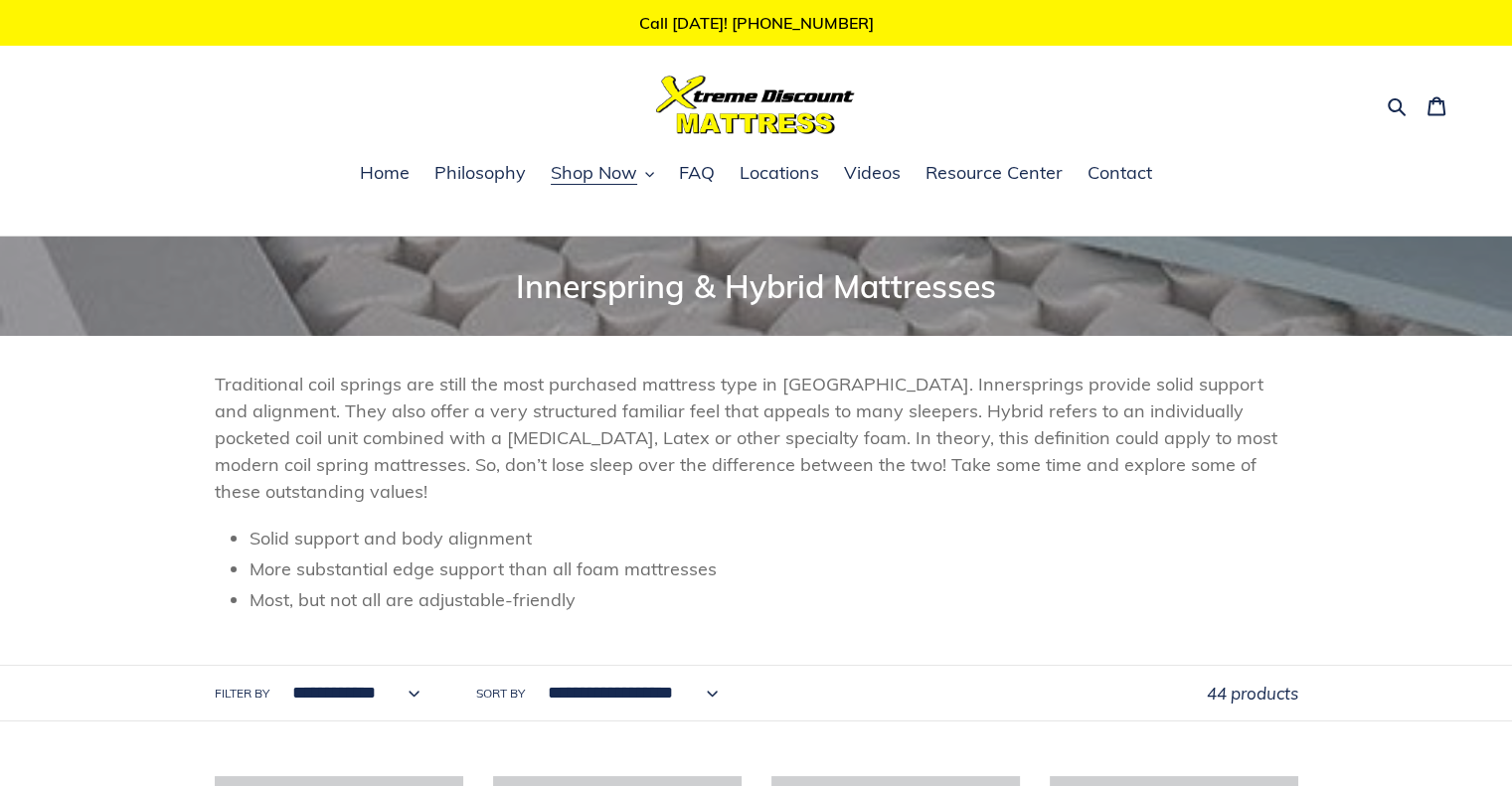 click on "**********" at bounding box center (351, 693) 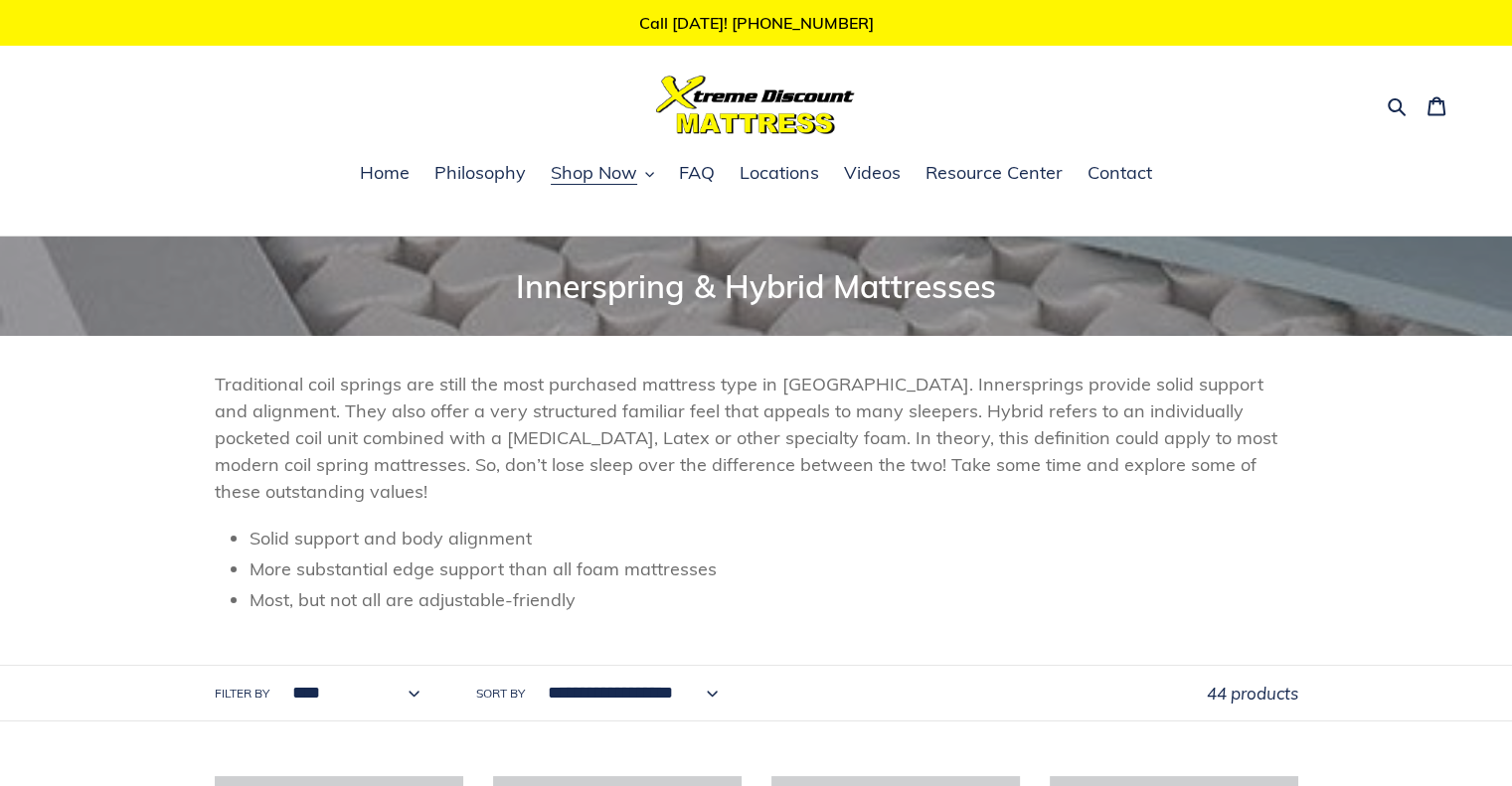 click on "**********" at bounding box center [351, 693] 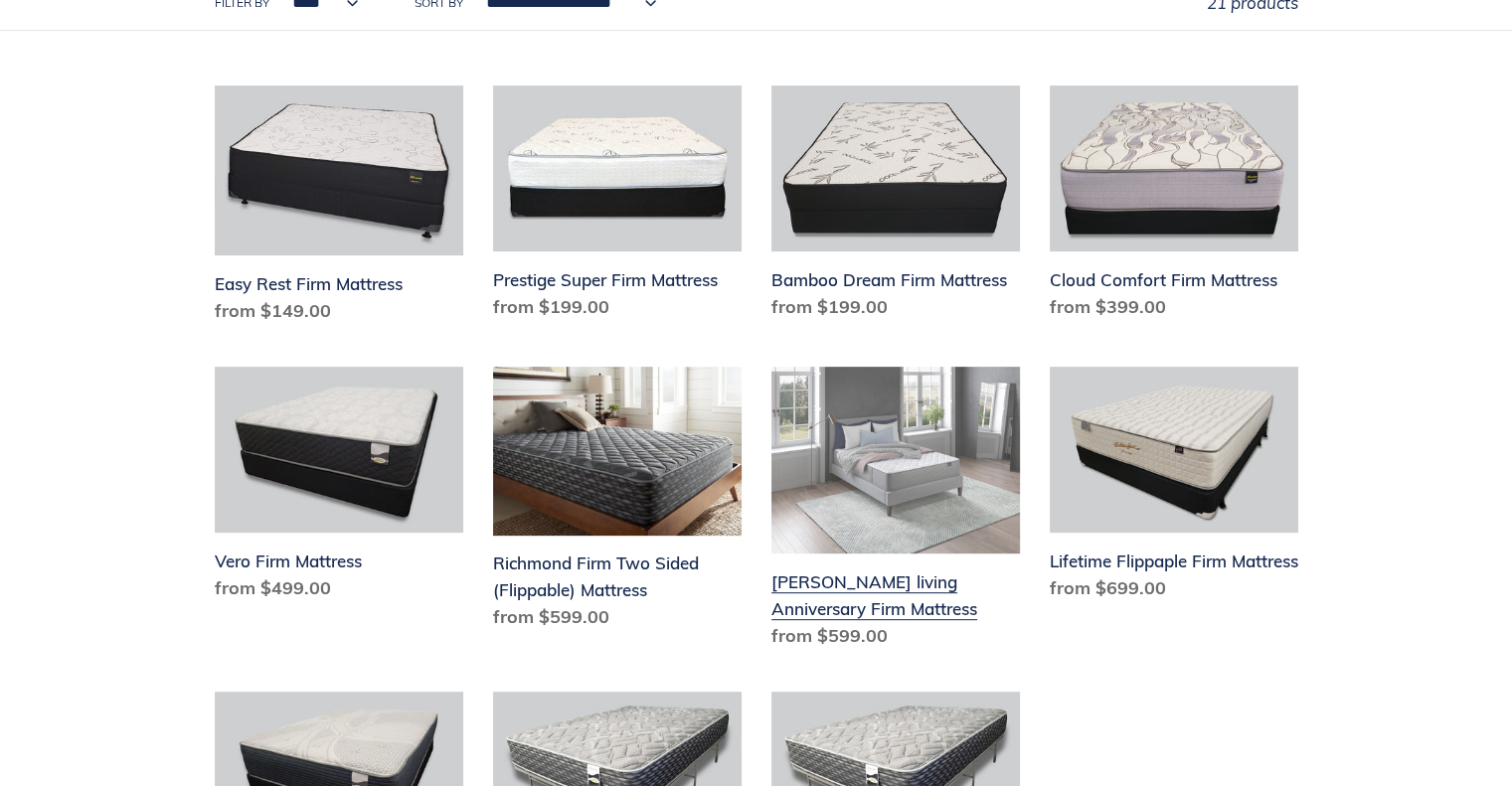 scroll, scrollTop: 696, scrollLeft: 0, axis: vertical 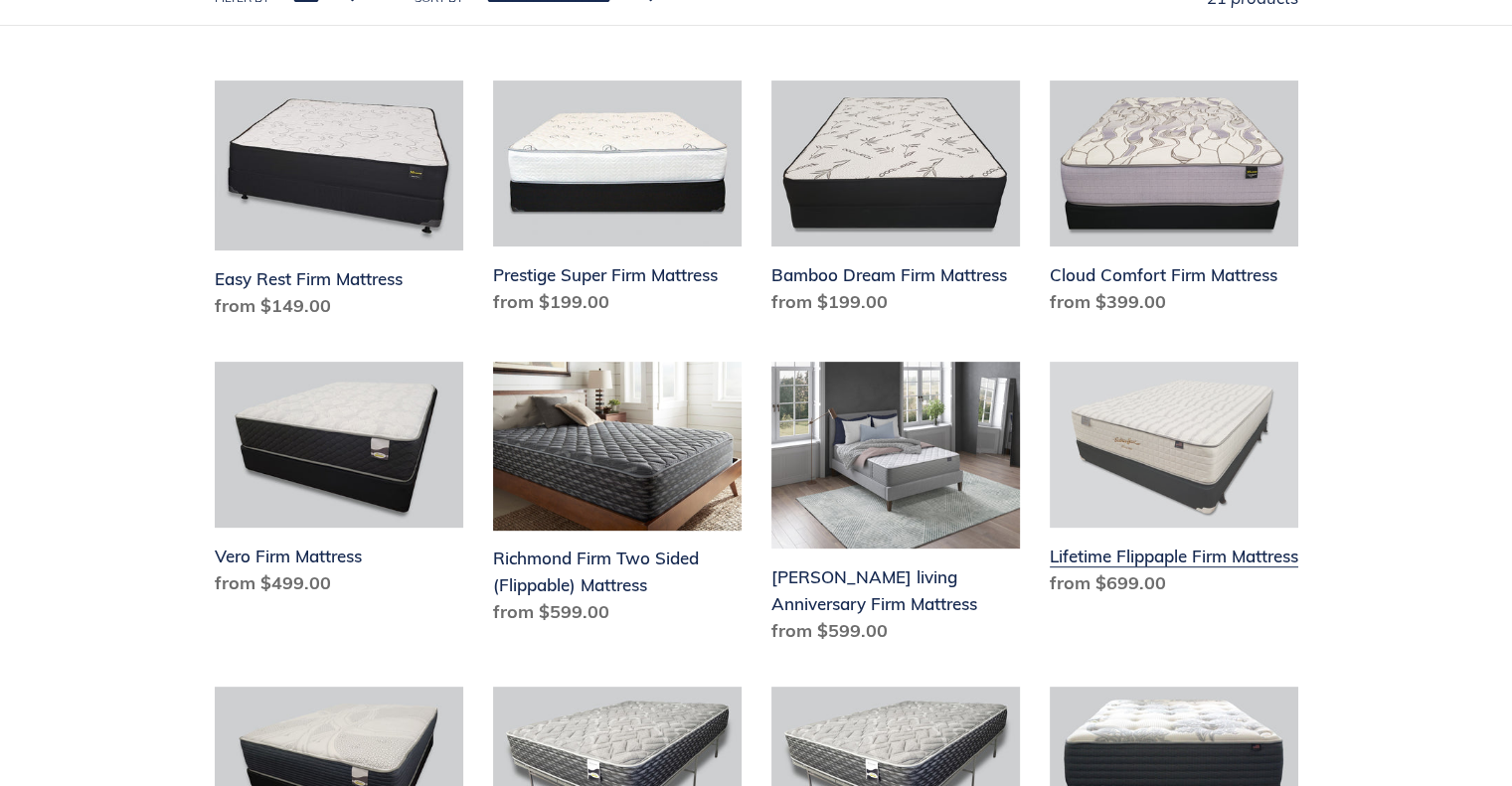 click on "Lifetime Flippaple Firm Mattress" at bounding box center [1174, 483] 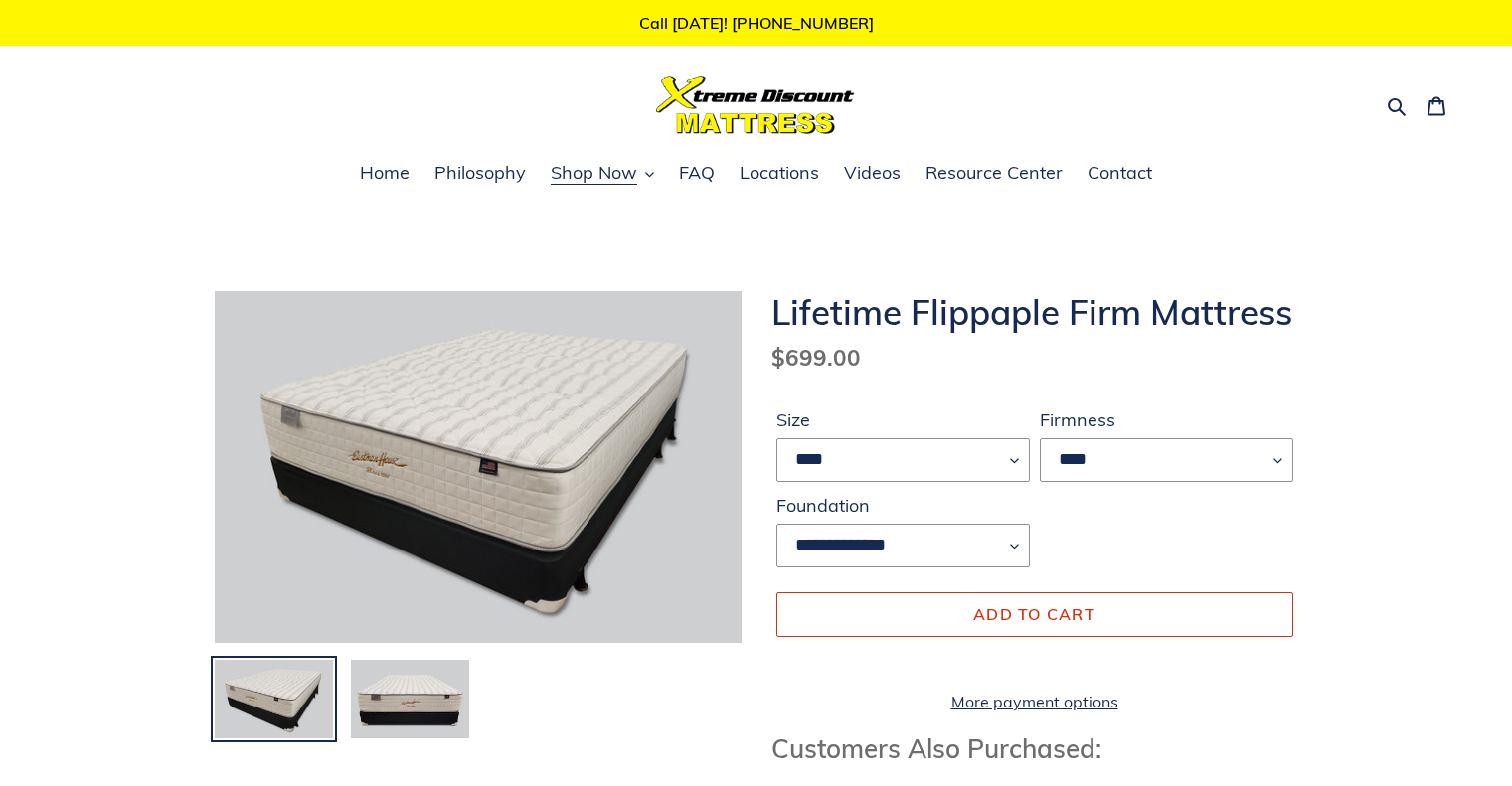 scroll, scrollTop: 0, scrollLeft: 0, axis: both 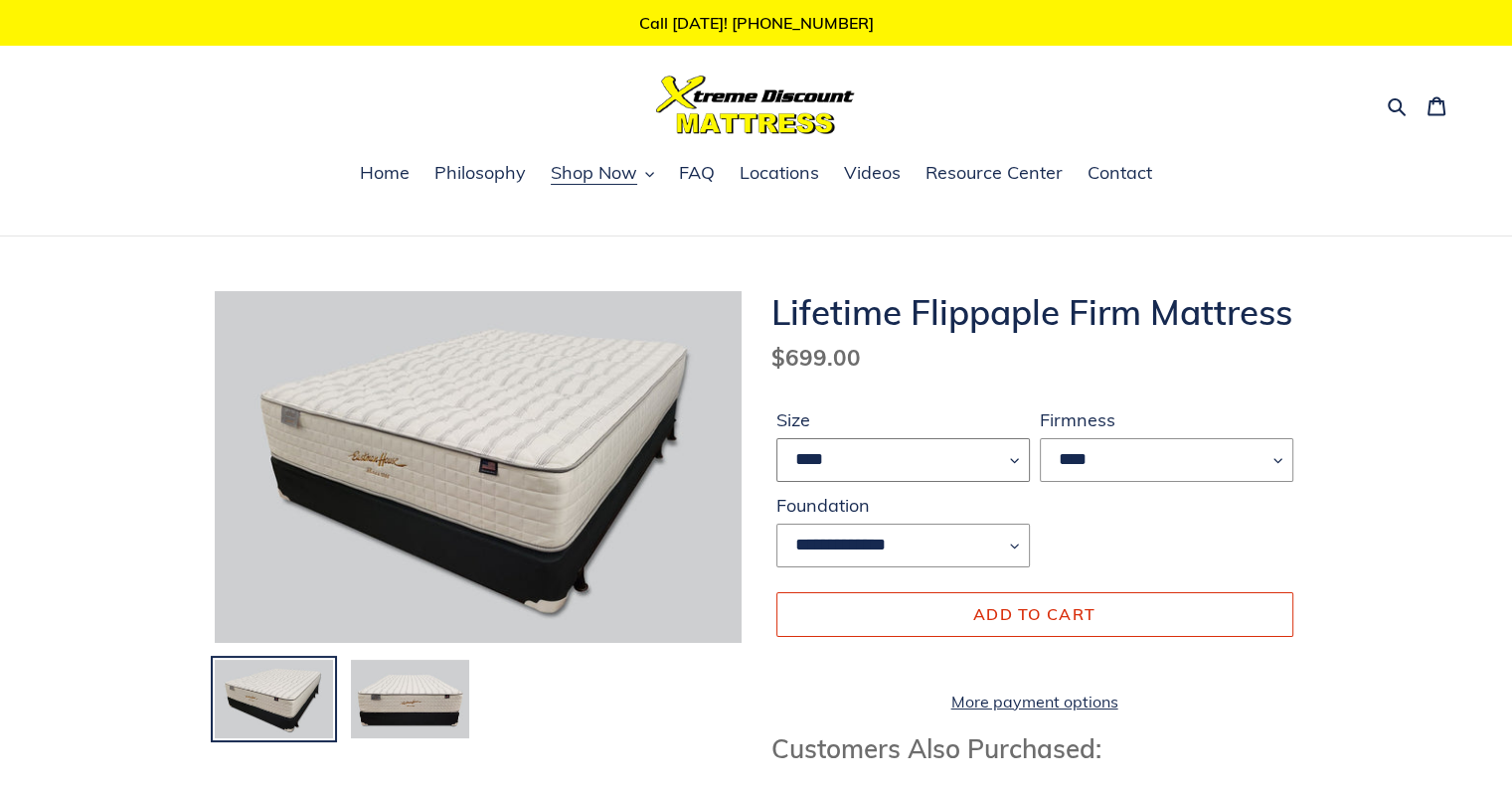 click on "**** ******* **** ***** ****" at bounding box center [903, 460] 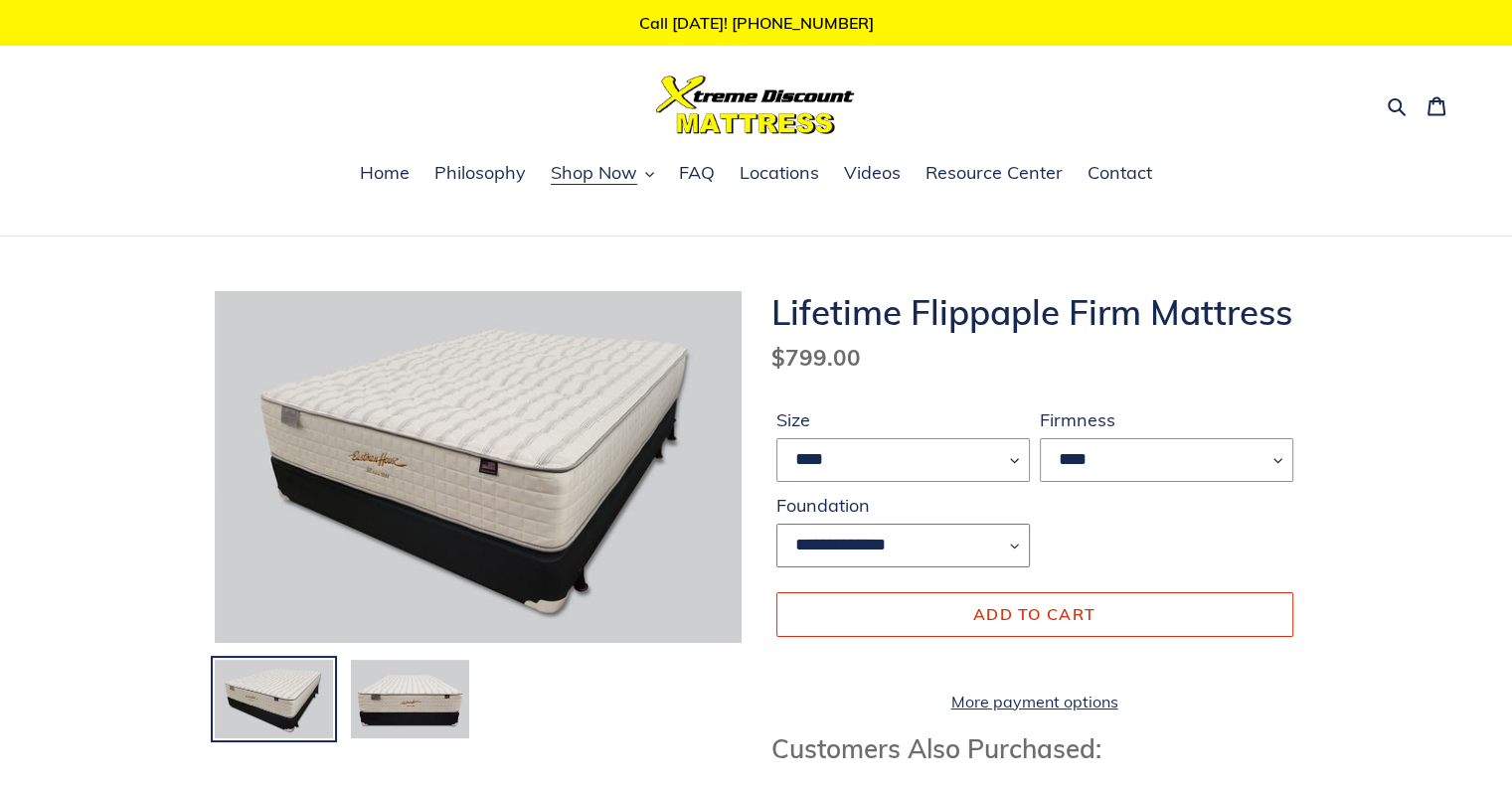 click on "**********" at bounding box center [903, 546] 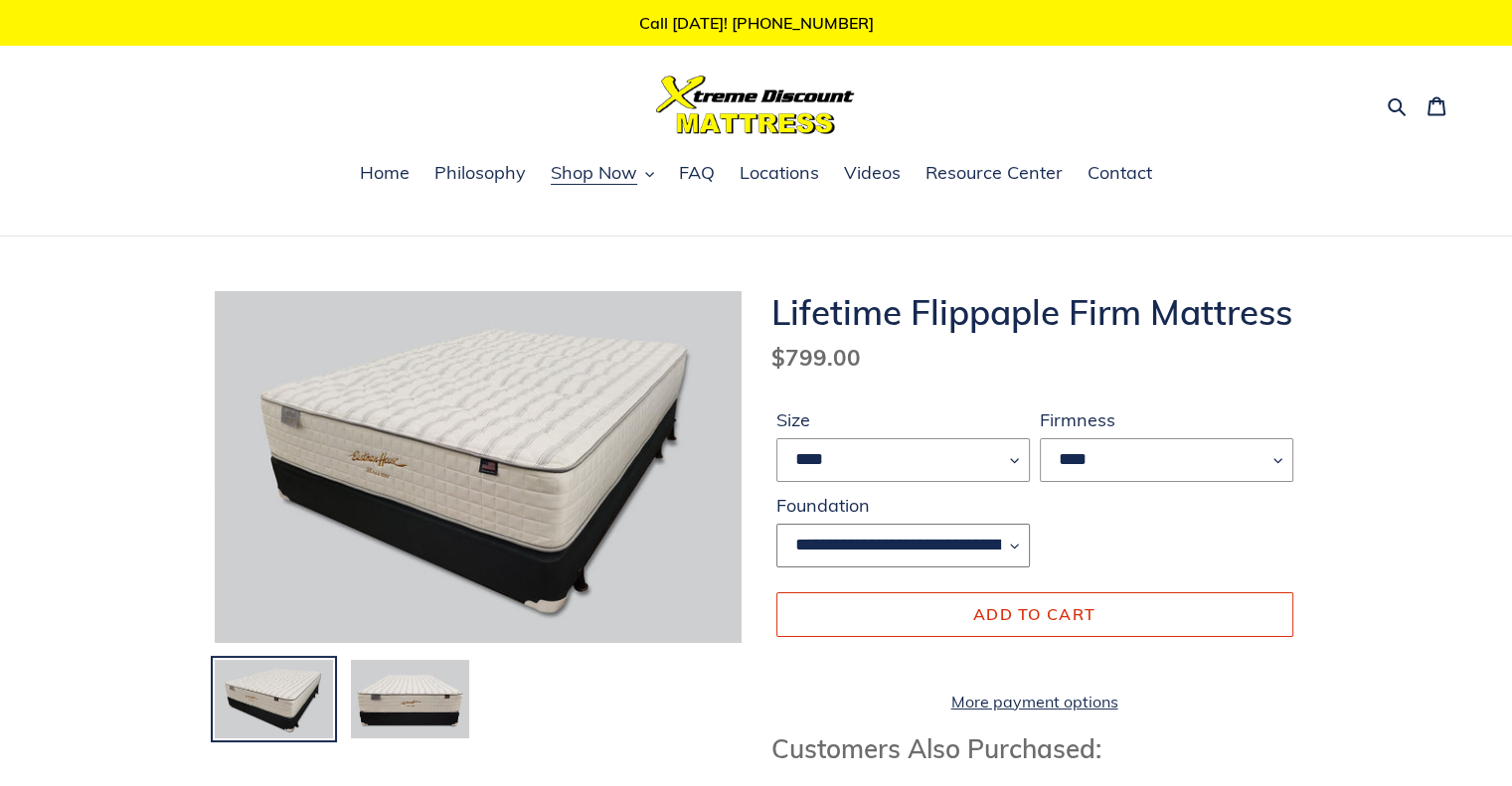 click on "**********" at bounding box center (903, 546) 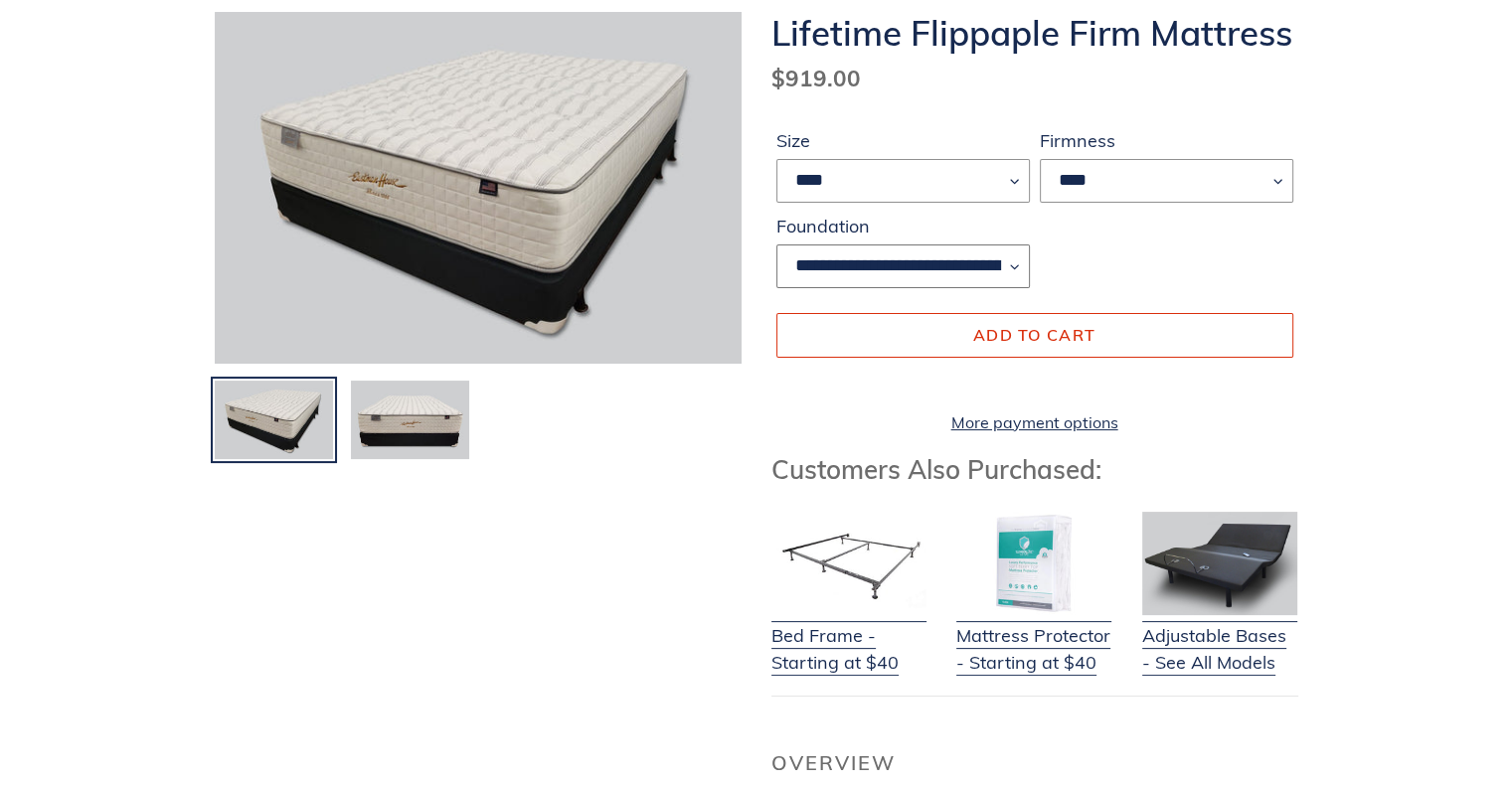 scroll, scrollTop: 397, scrollLeft: 0, axis: vertical 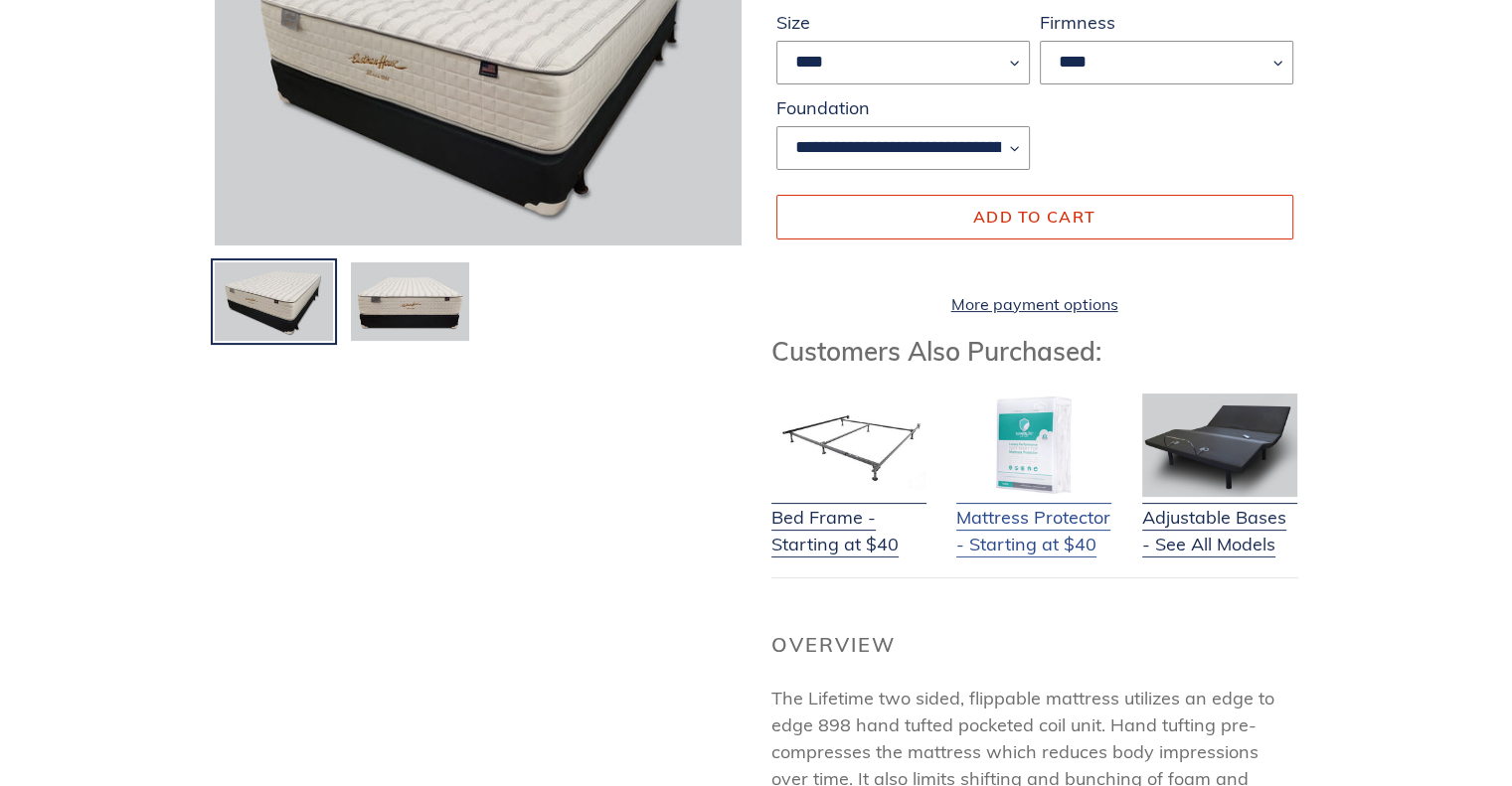 click on "Mattress Protector - Starting at $40" at bounding box center [1034, 518] 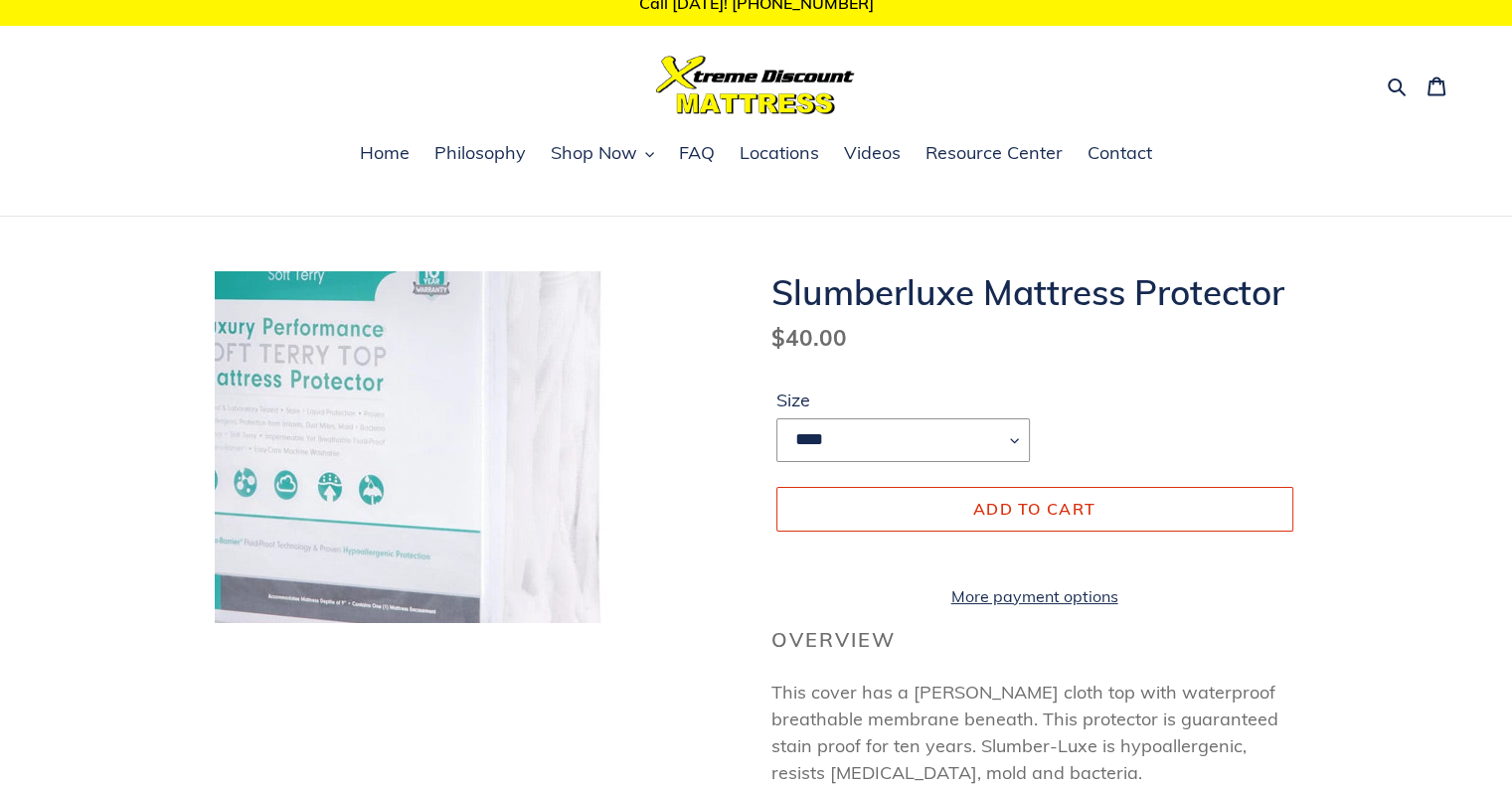 scroll, scrollTop: 0, scrollLeft: 0, axis: both 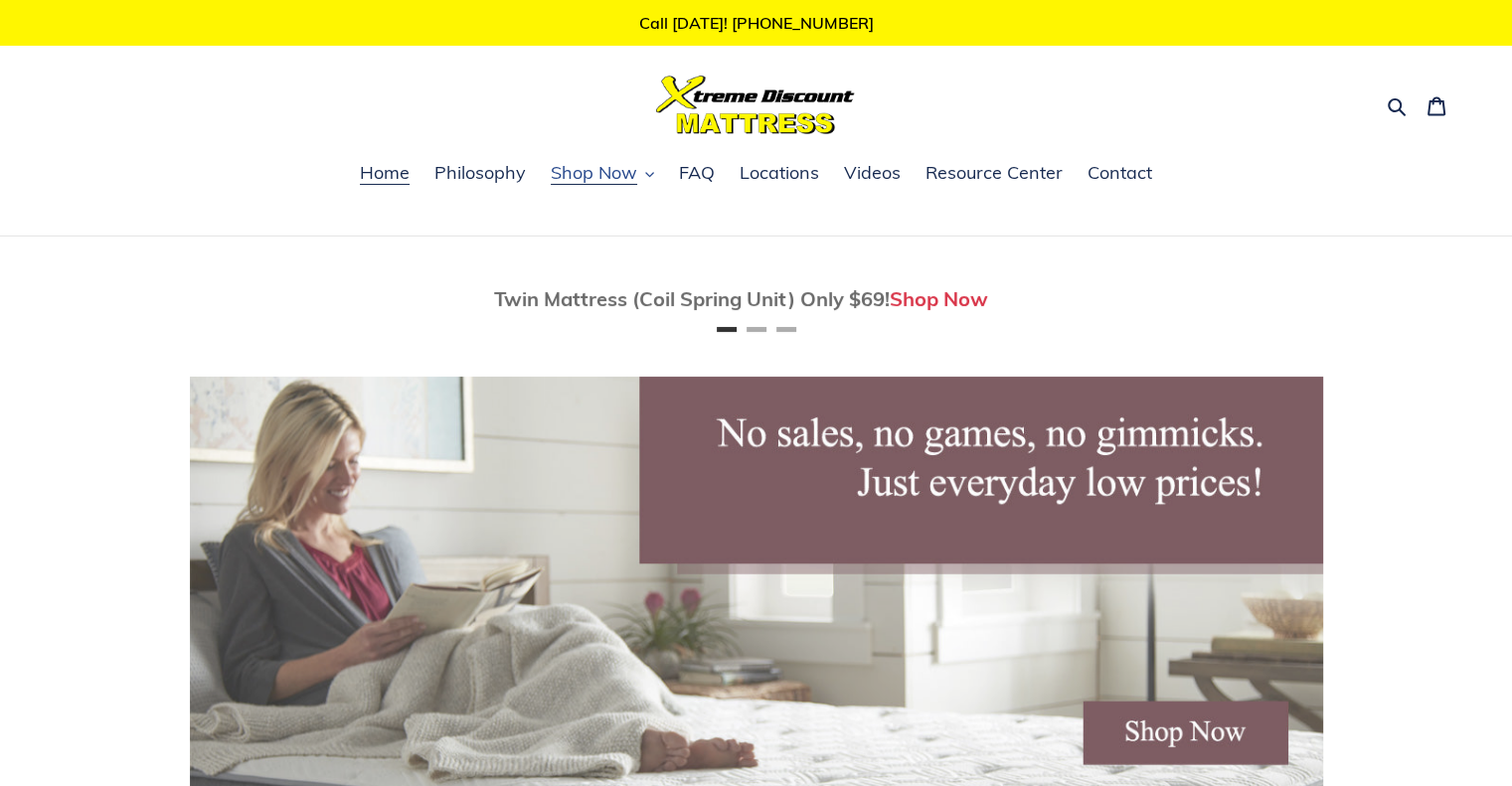 click on "Shop Now" at bounding box center [593, 173] 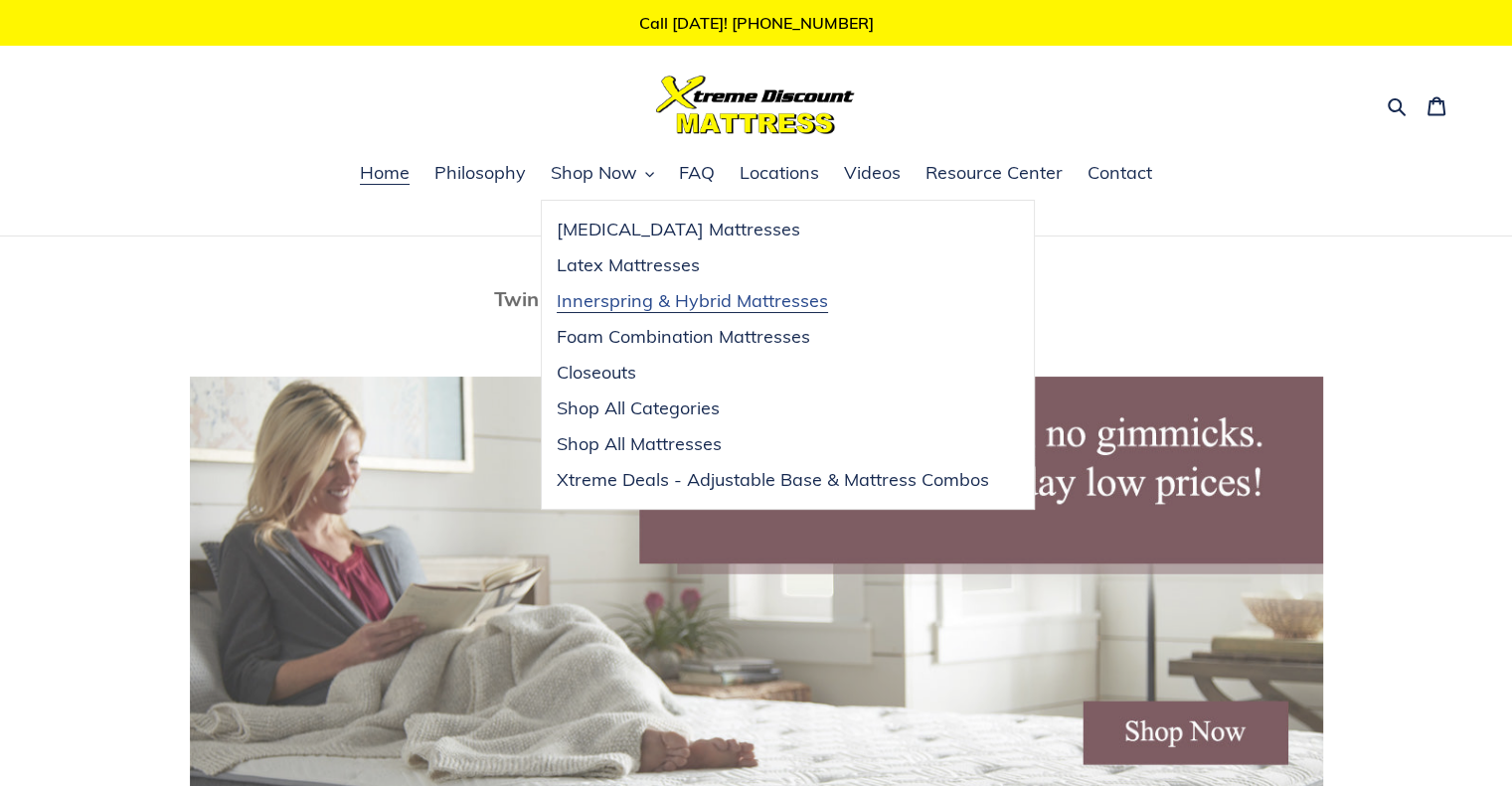 click on "Innerspring & Hybrid Mattresses" at bounding box center (692, 301) 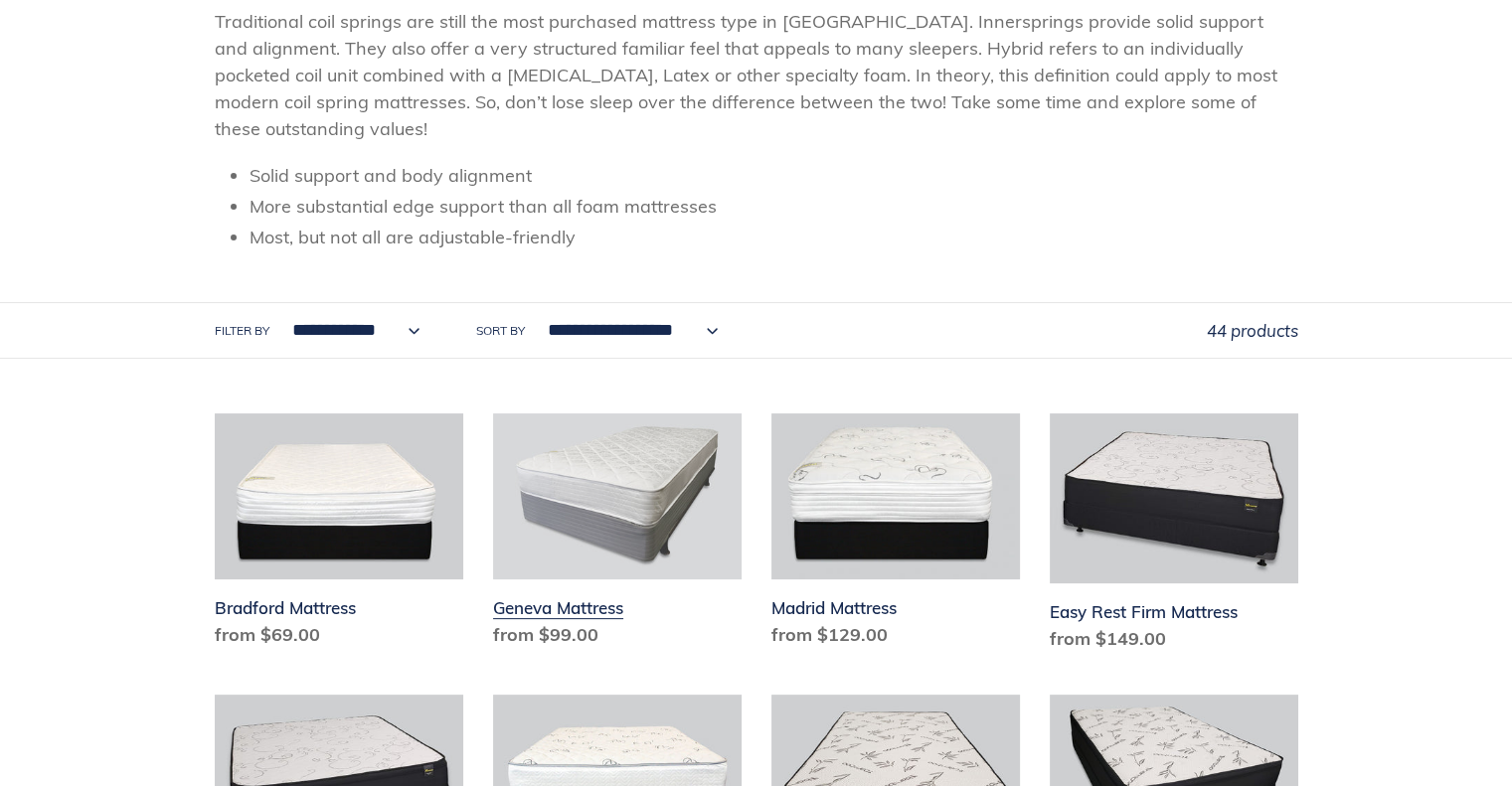 scroll, scrollTop: 397, scrollLeft: 0, axis: vertical 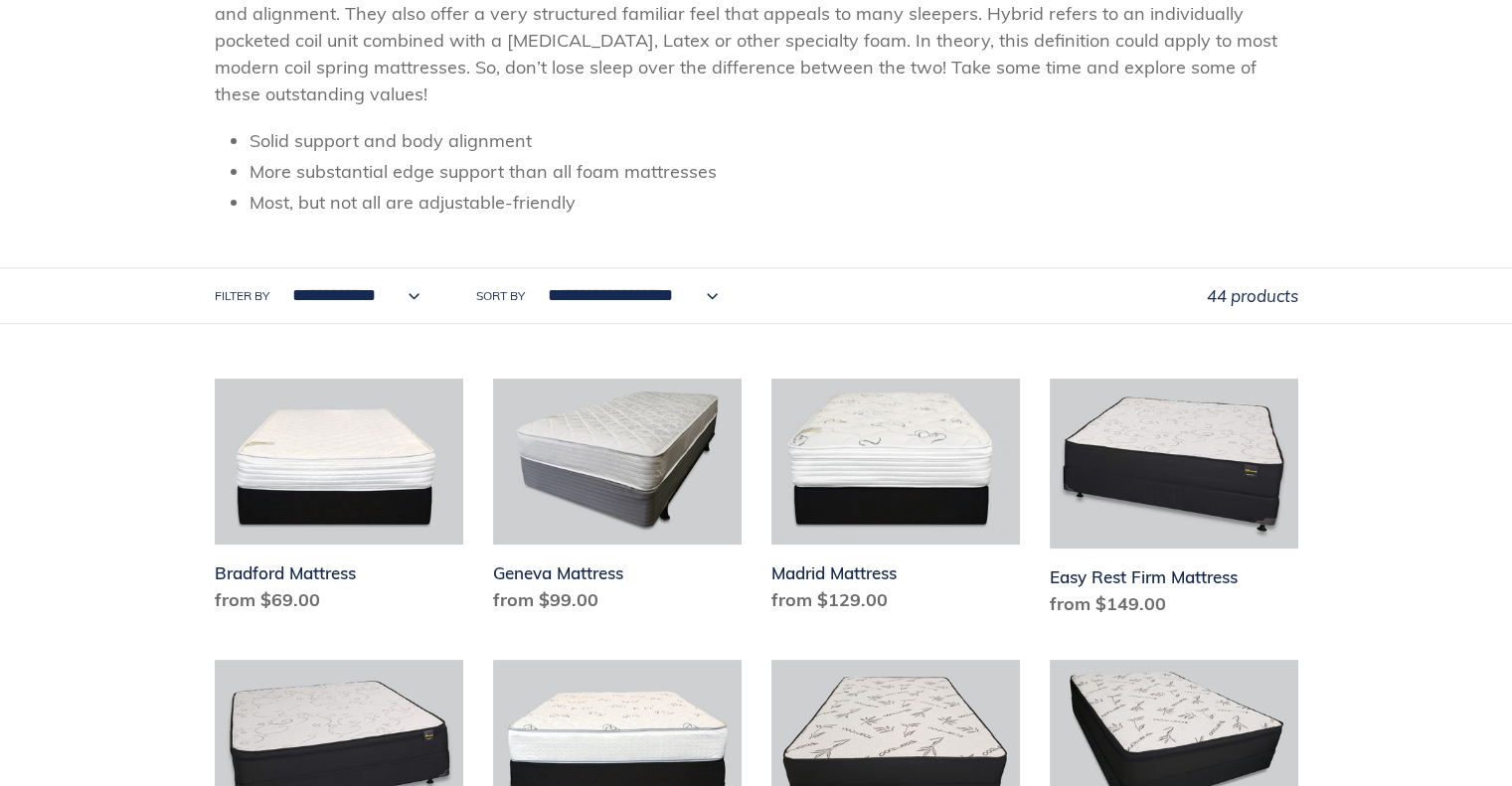 click on "**********" at bounding box center (351, 295) 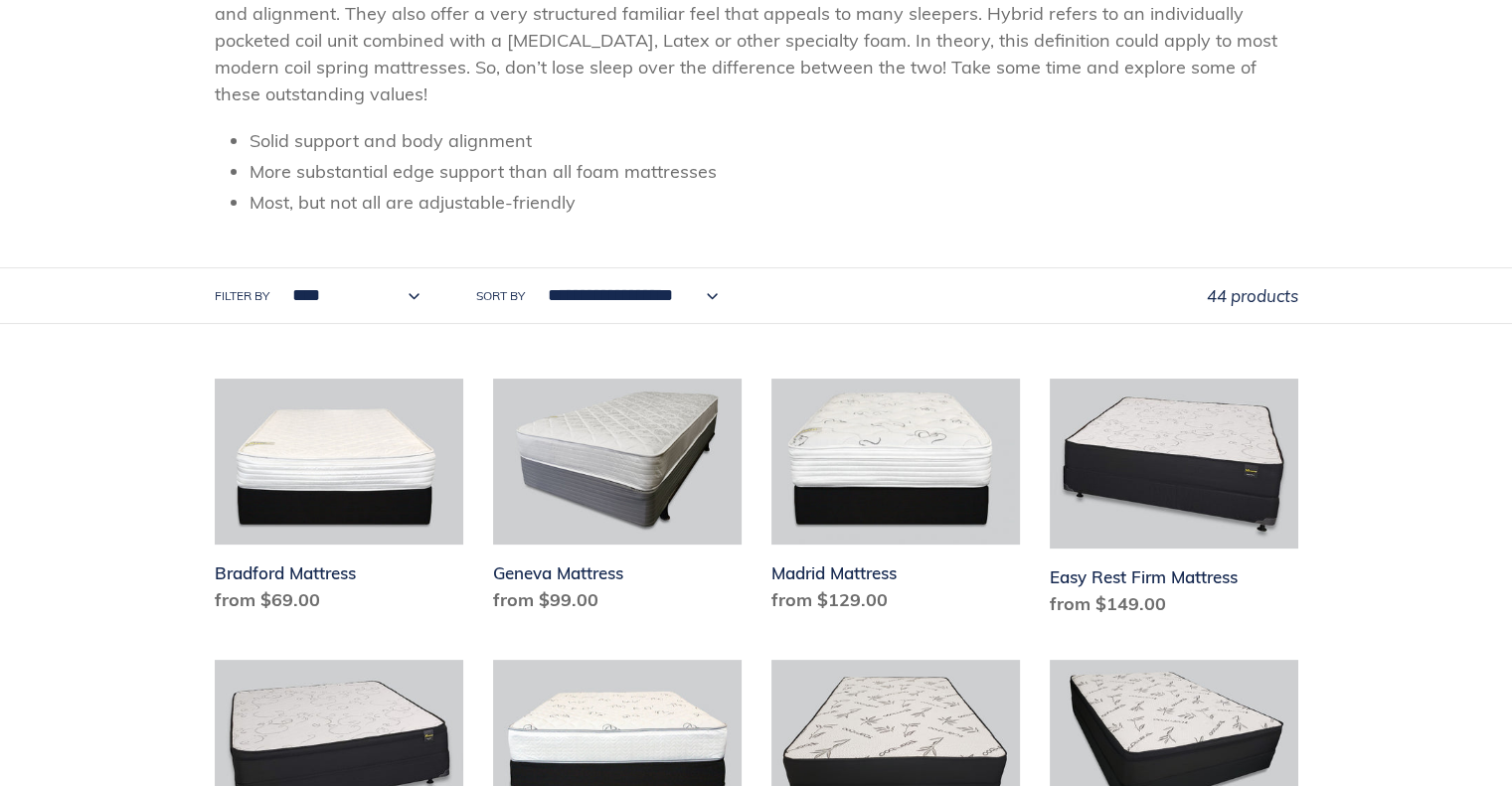 click on "**********" at bounding box center (351, 295) 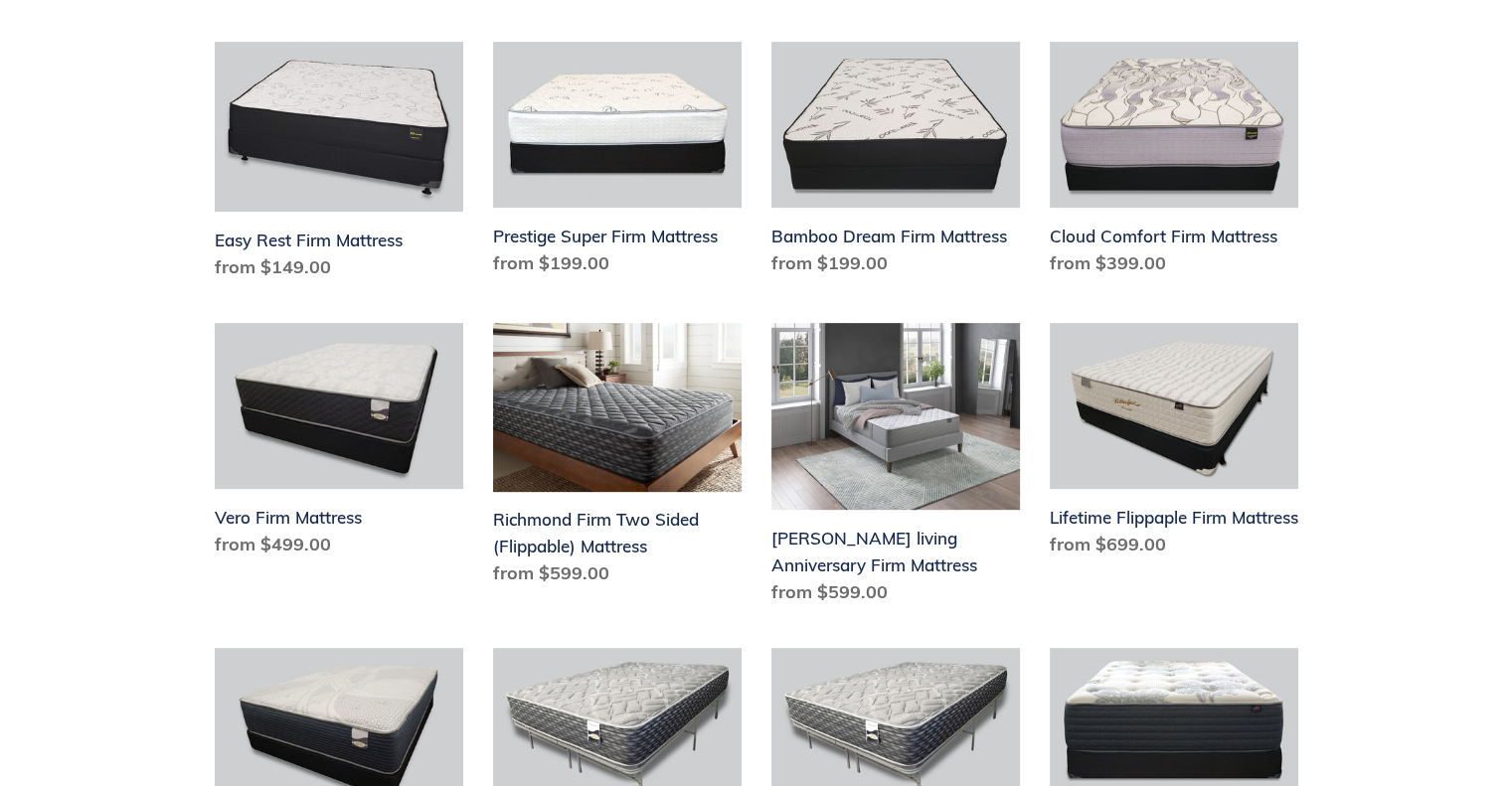 scroll, scrollTop: 795, scrollLeft: 0, axis: vertical 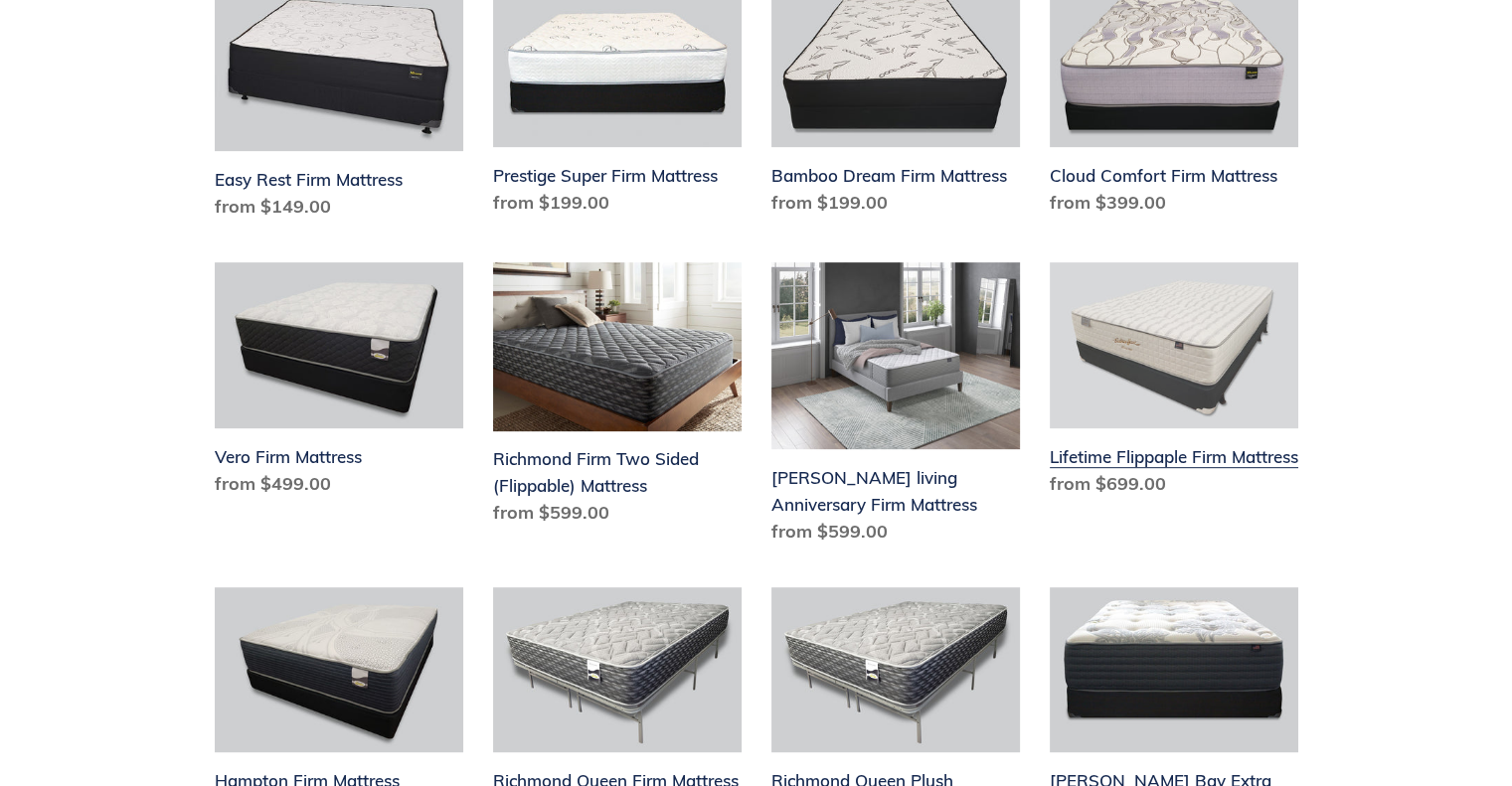click on "Lifetime Flippaple Firm Mattress" at bounding box center [1174, 384] 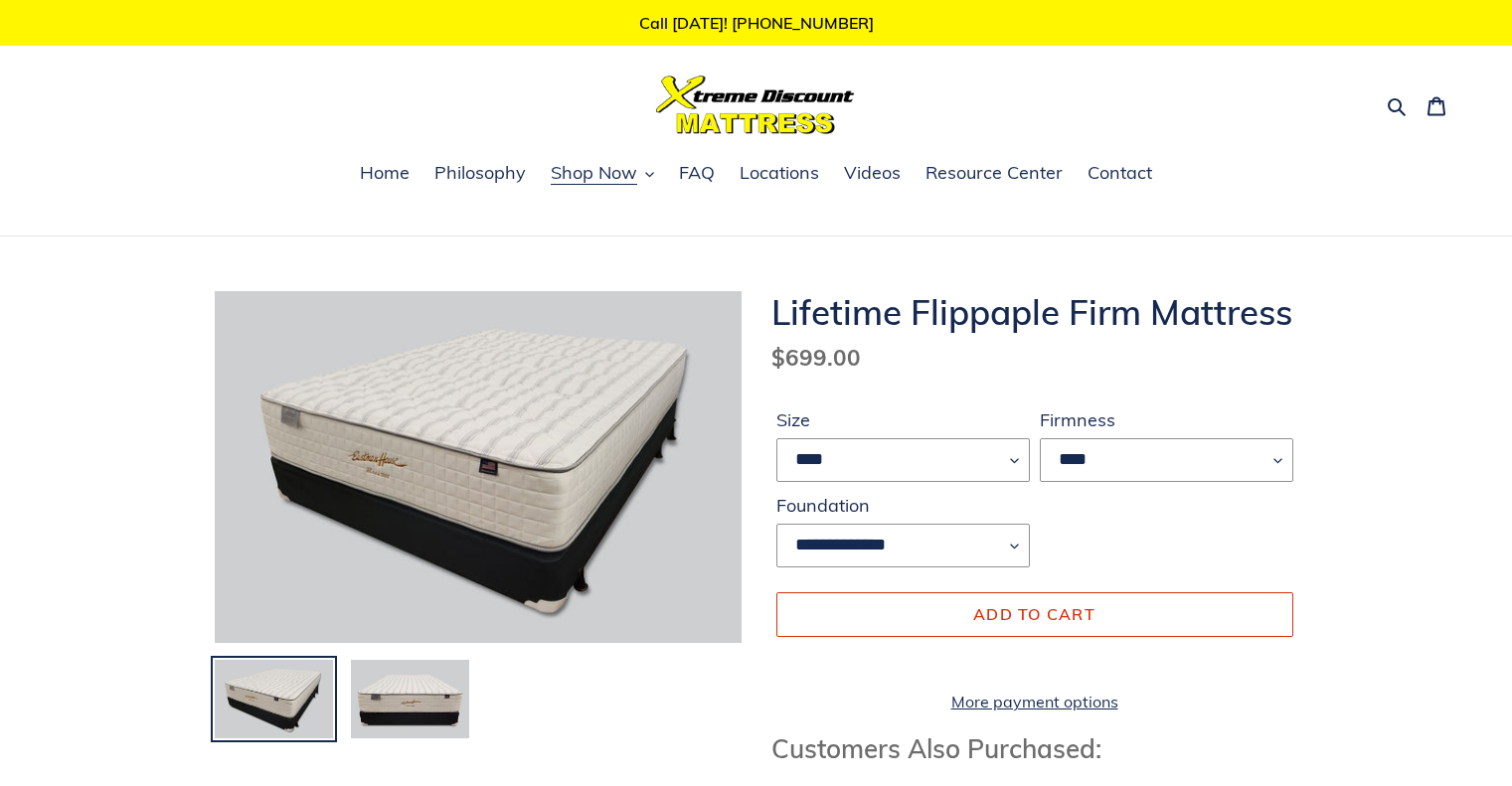 scroll, scrollTop: 0, scrollLeft: 0, axis: both 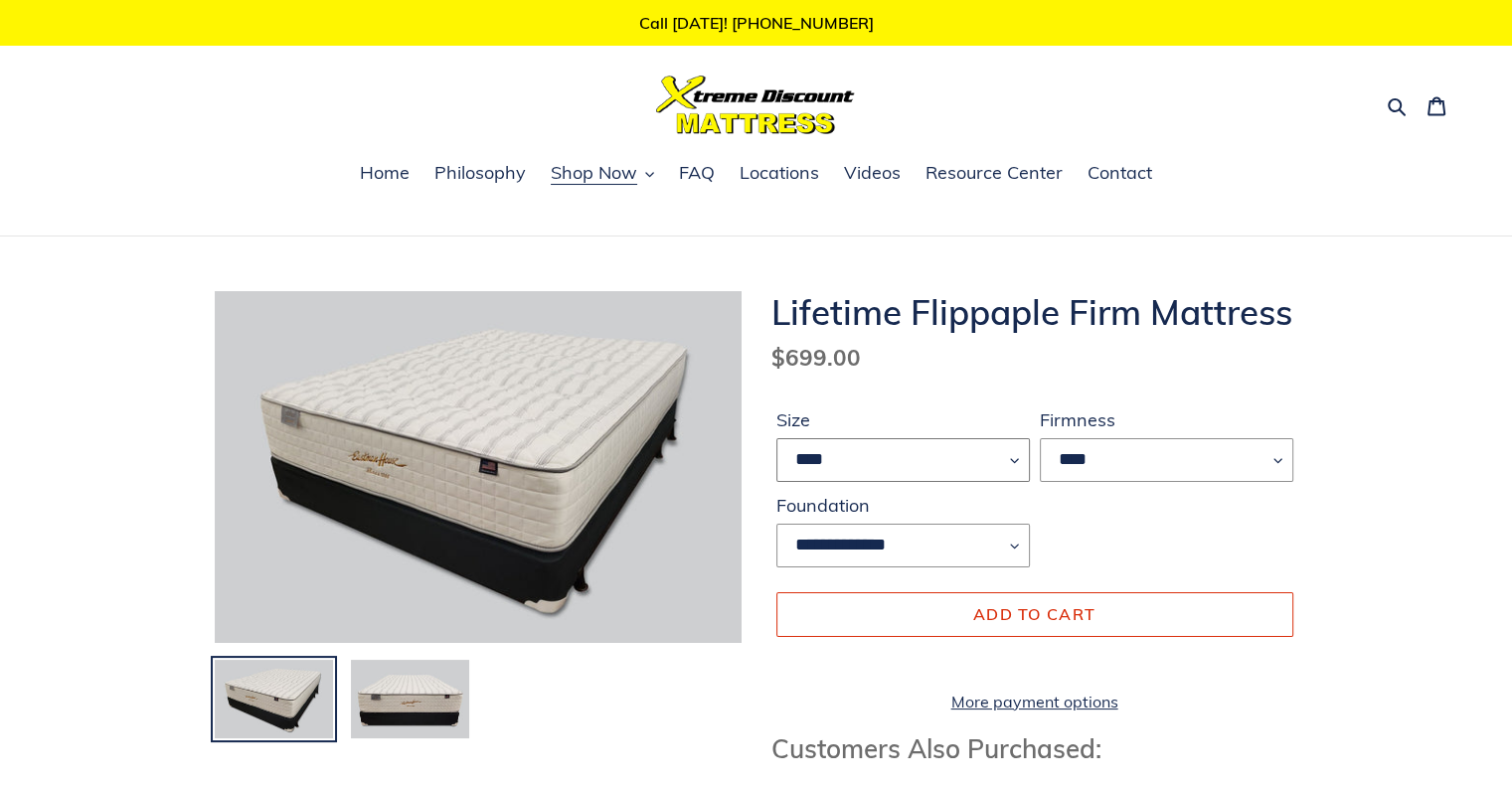 click on "**** ******* **** ***** ****" at bounding box center [903, 460] 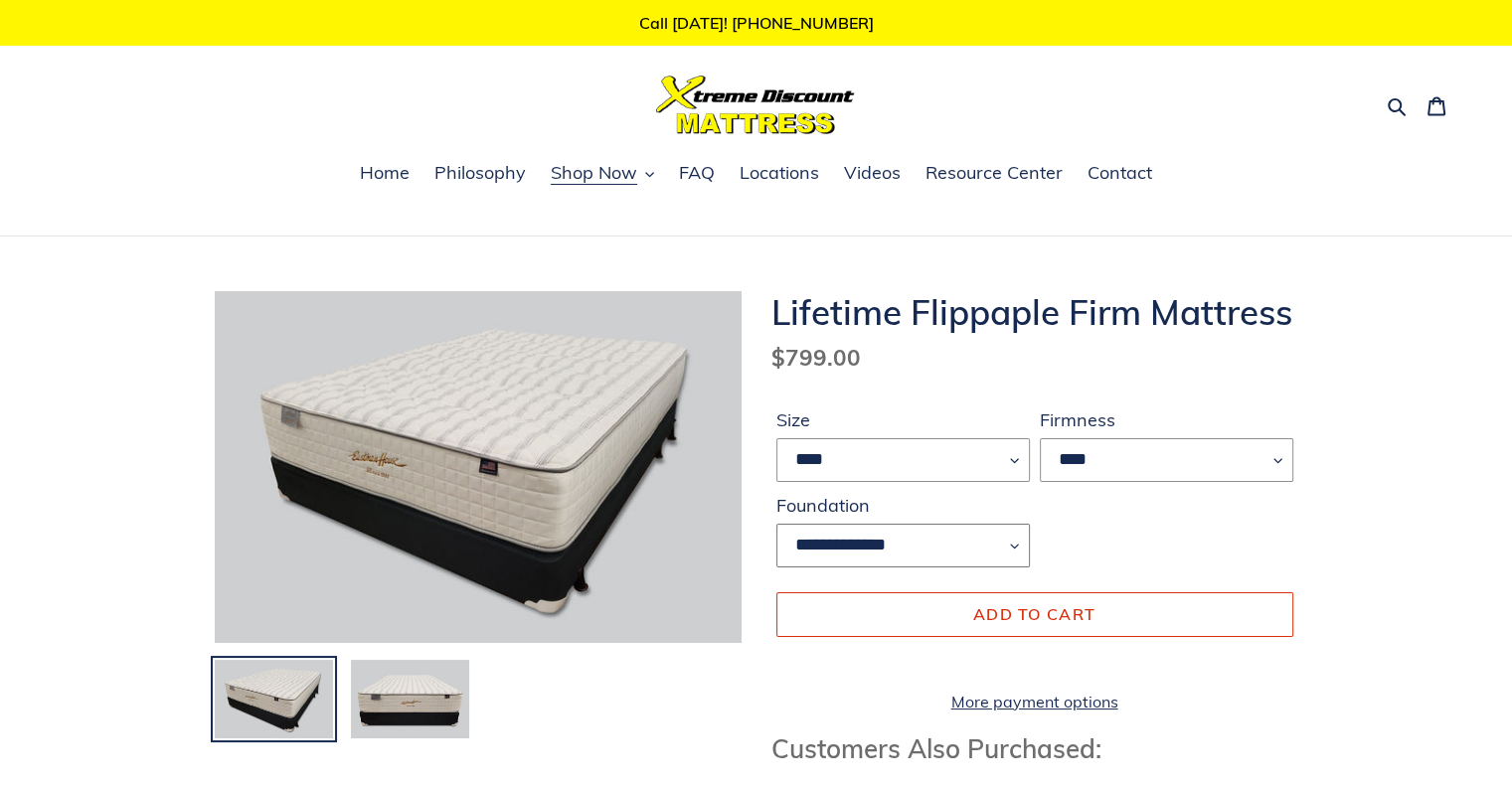click on "**********" at bounding box center (903, 546) 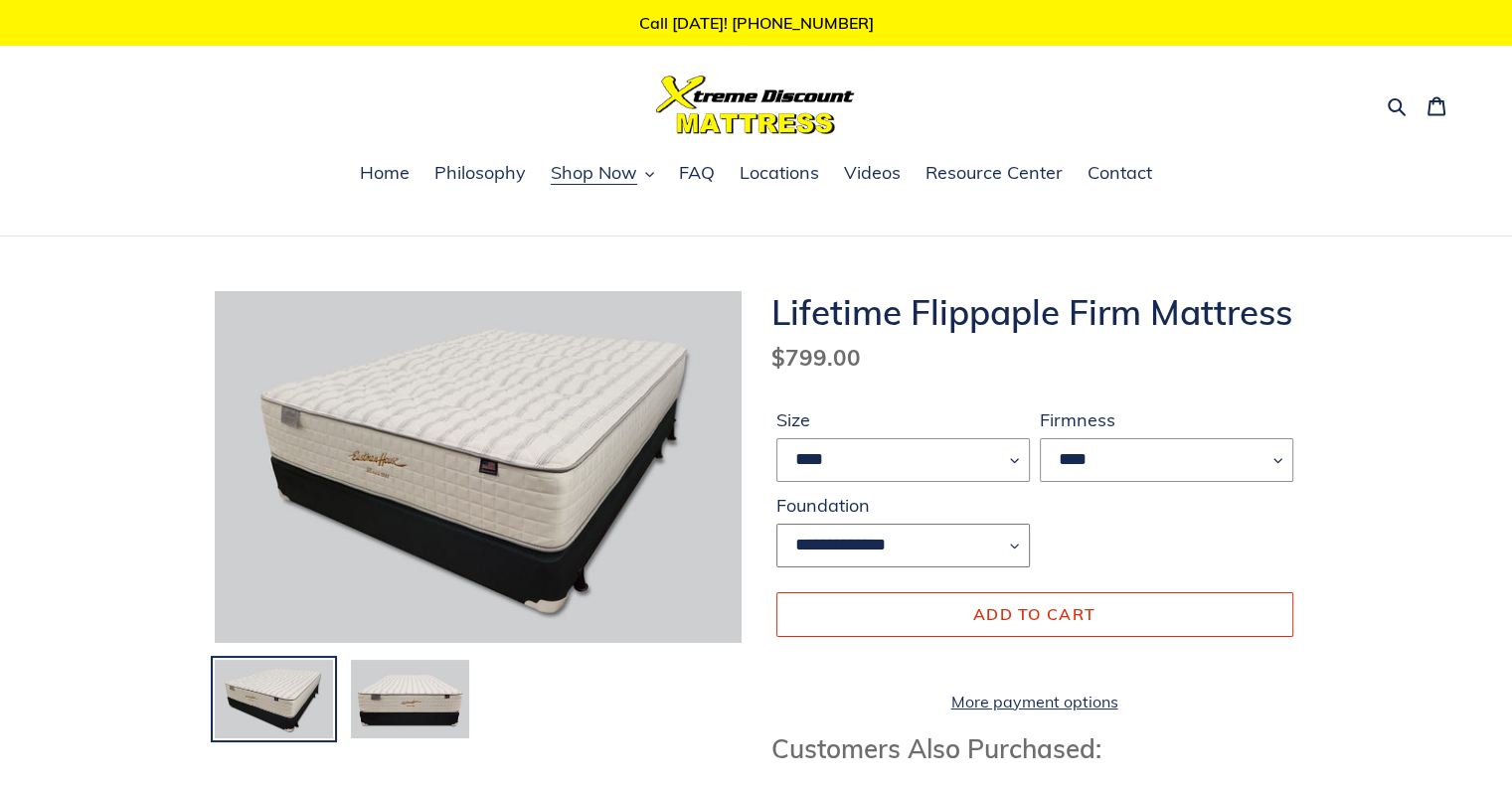 select on "**********" 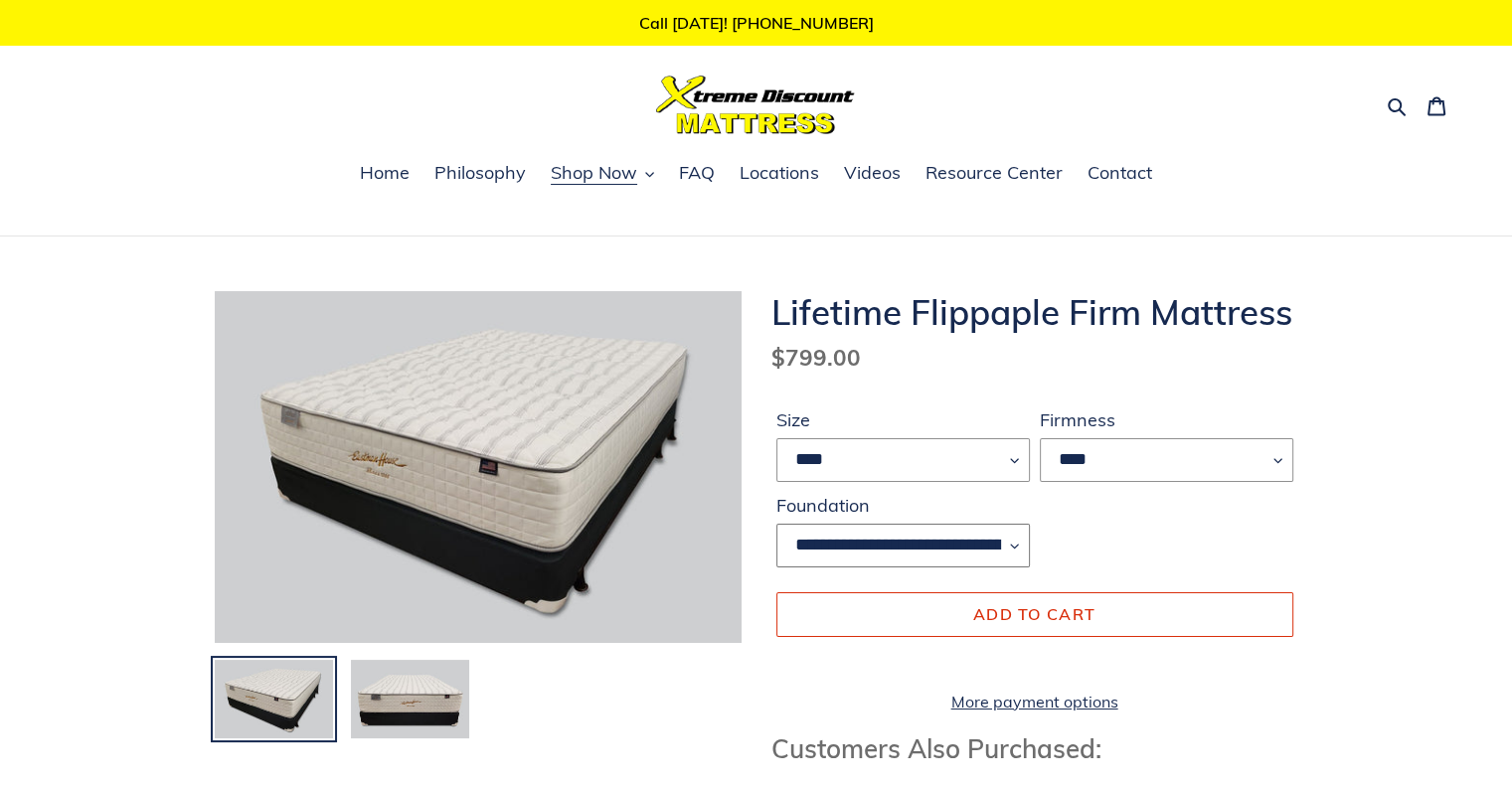 click on "**********" at bounding box center [903, 546] 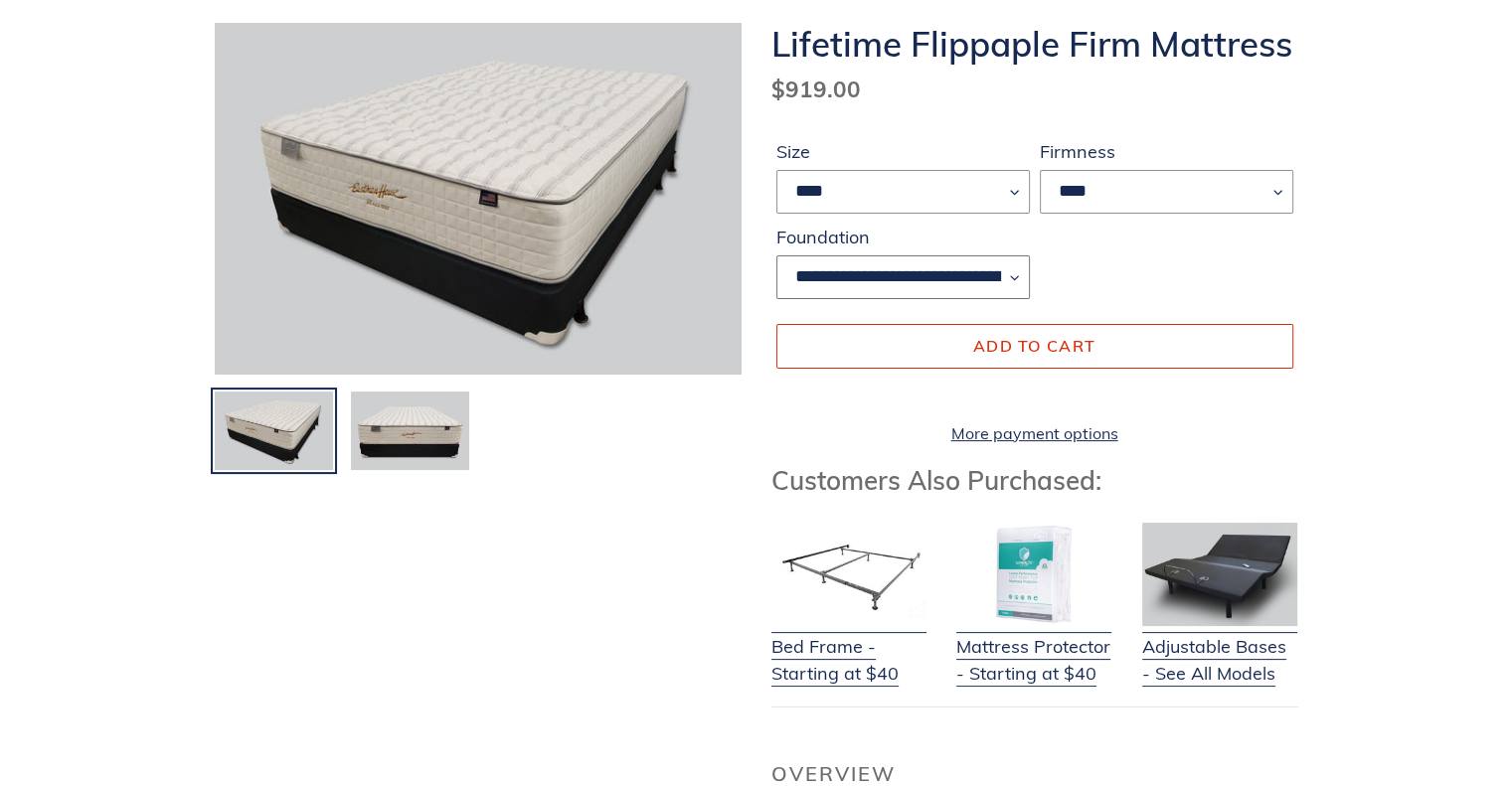 scroll, scrollTop: 0, scrollLeft: 0, axis: both 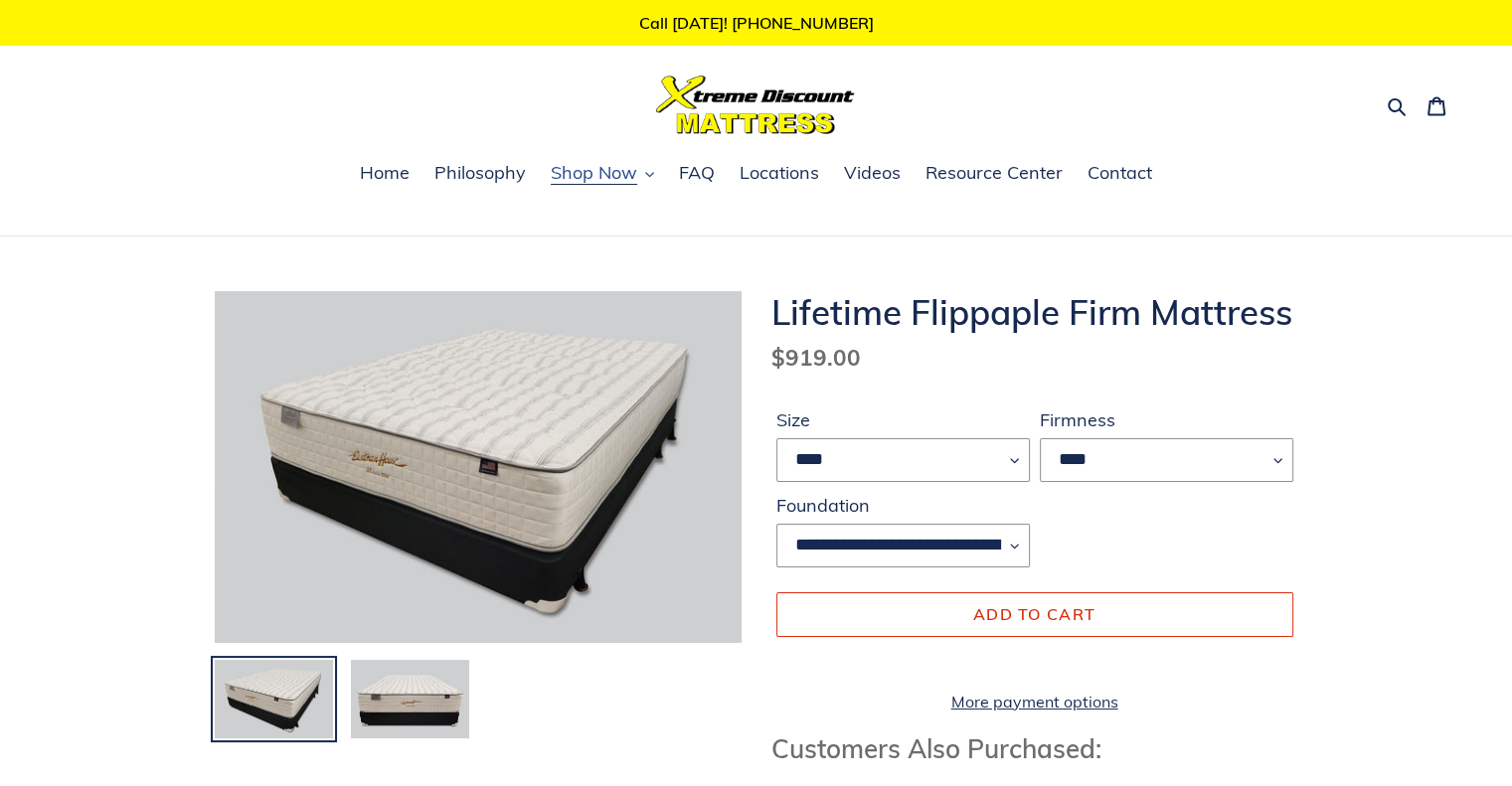 click on "Shop Now" at bounding box center [593, 173] 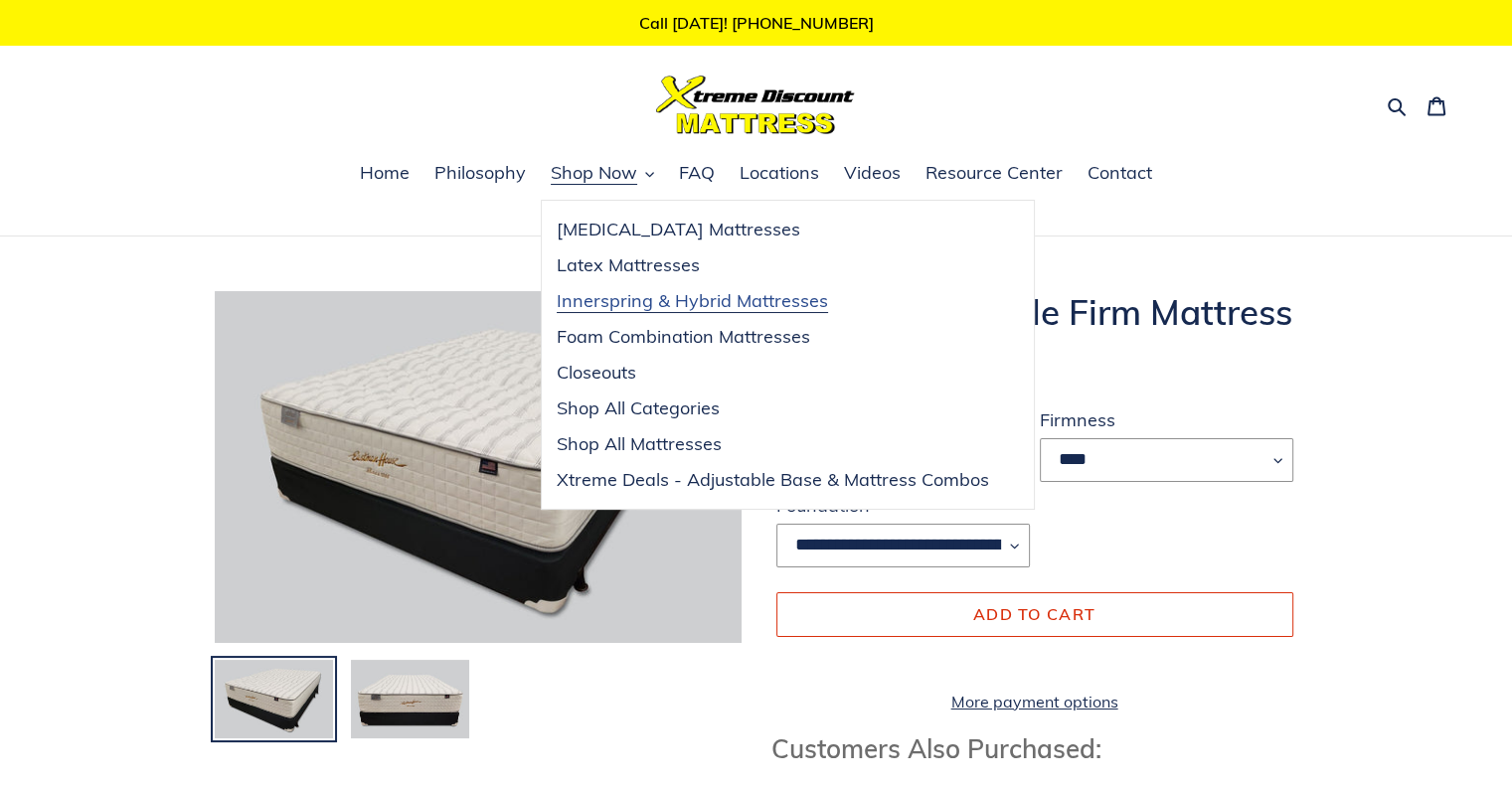 click on "Innerspring & Hybrid Mattresses" at bounding box center [692, 301] 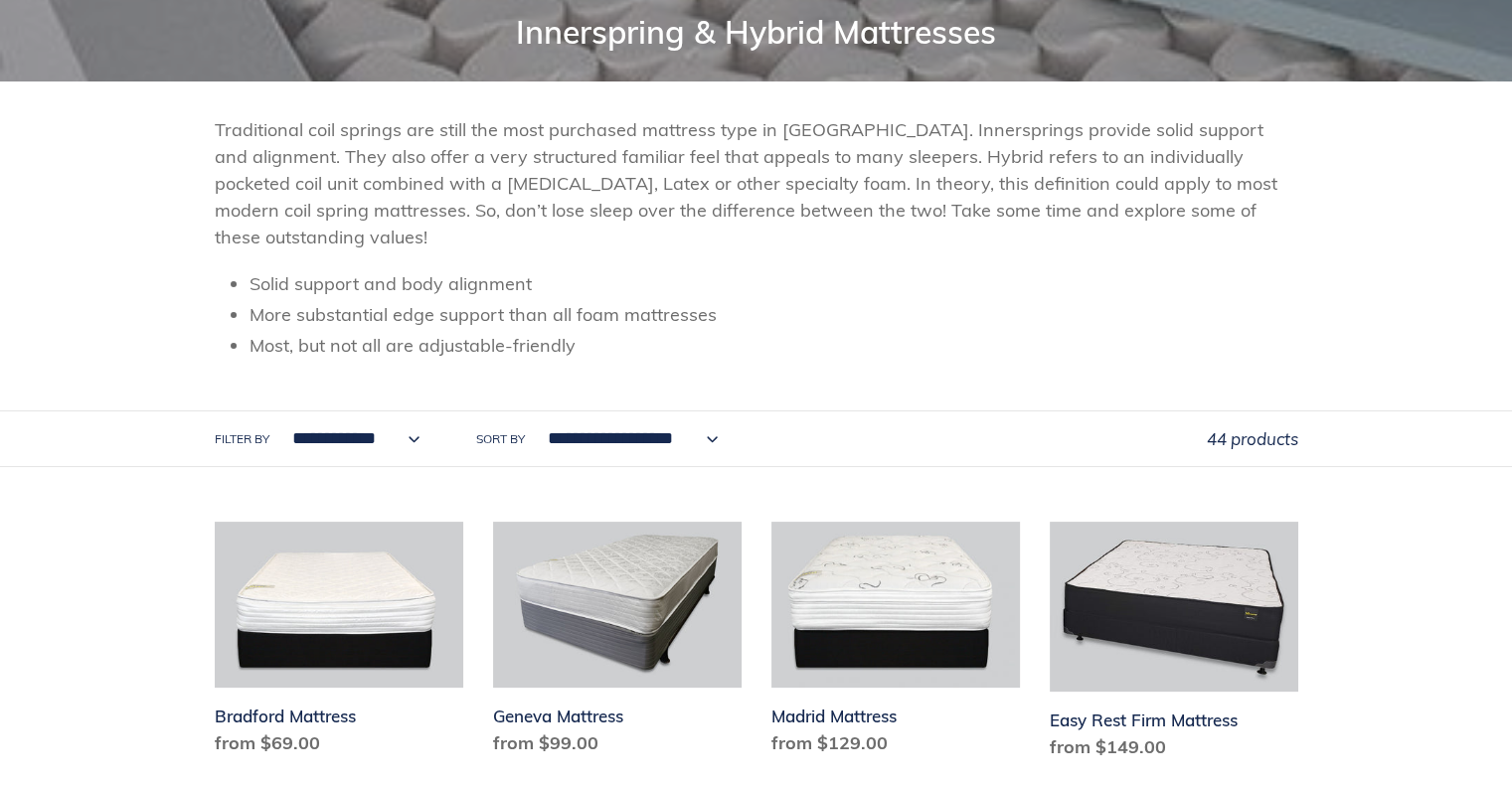 scroll, scrollTop: 99, scrollLeft: 0, axis: vertical 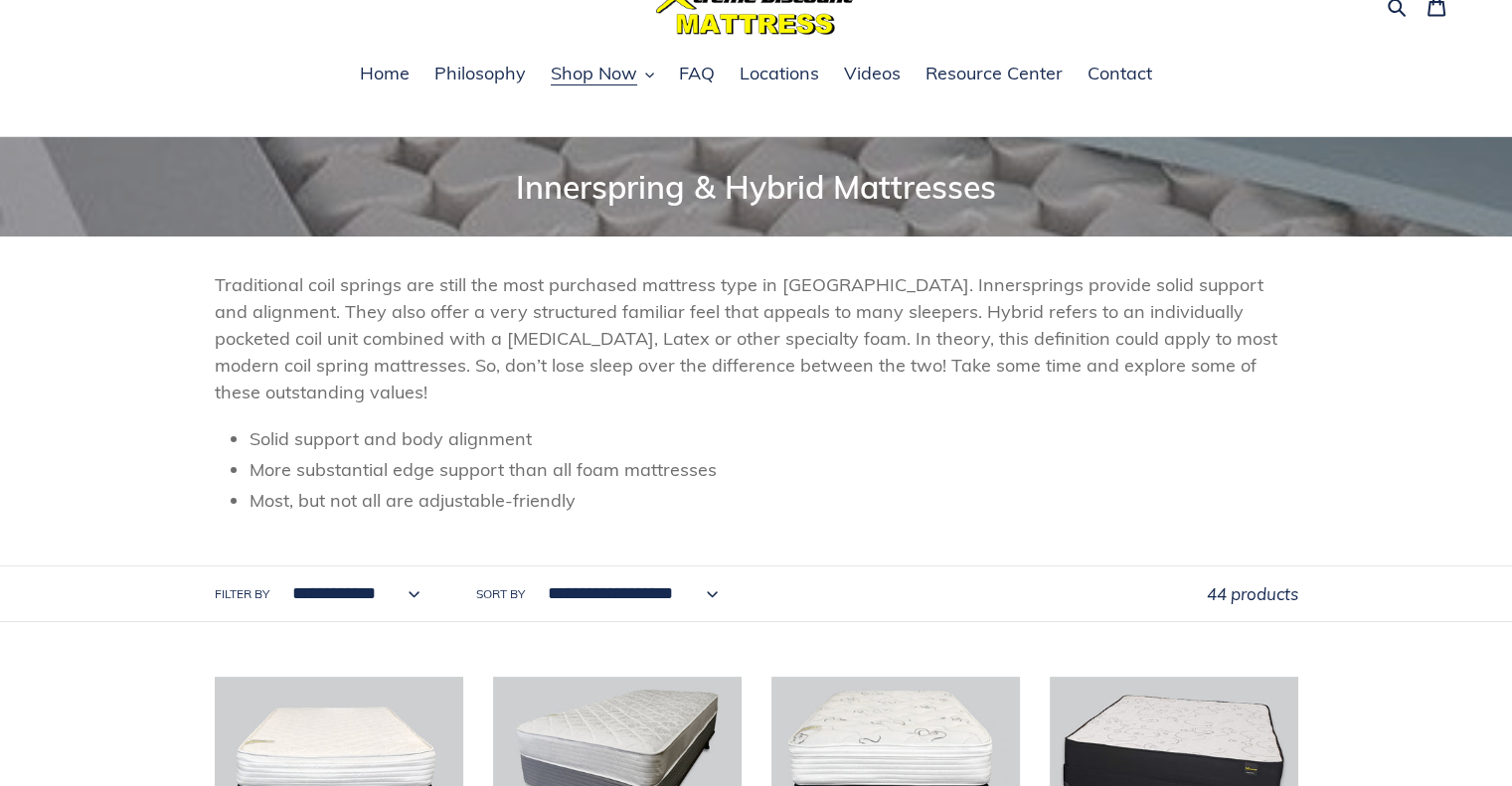 click on "**********" at bounding box center [351, 593] 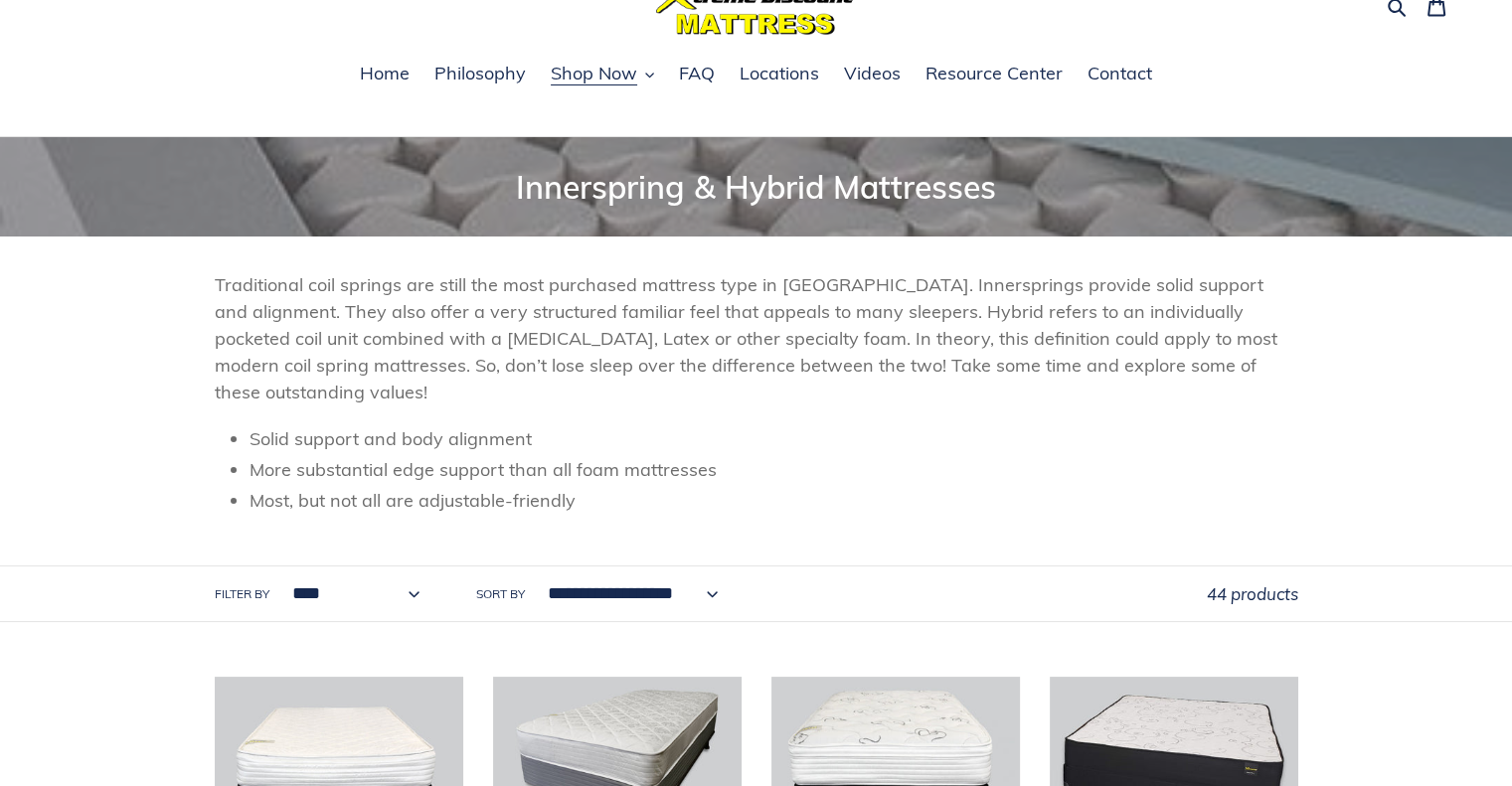 click on "**********" at bounding box center [351, 593] 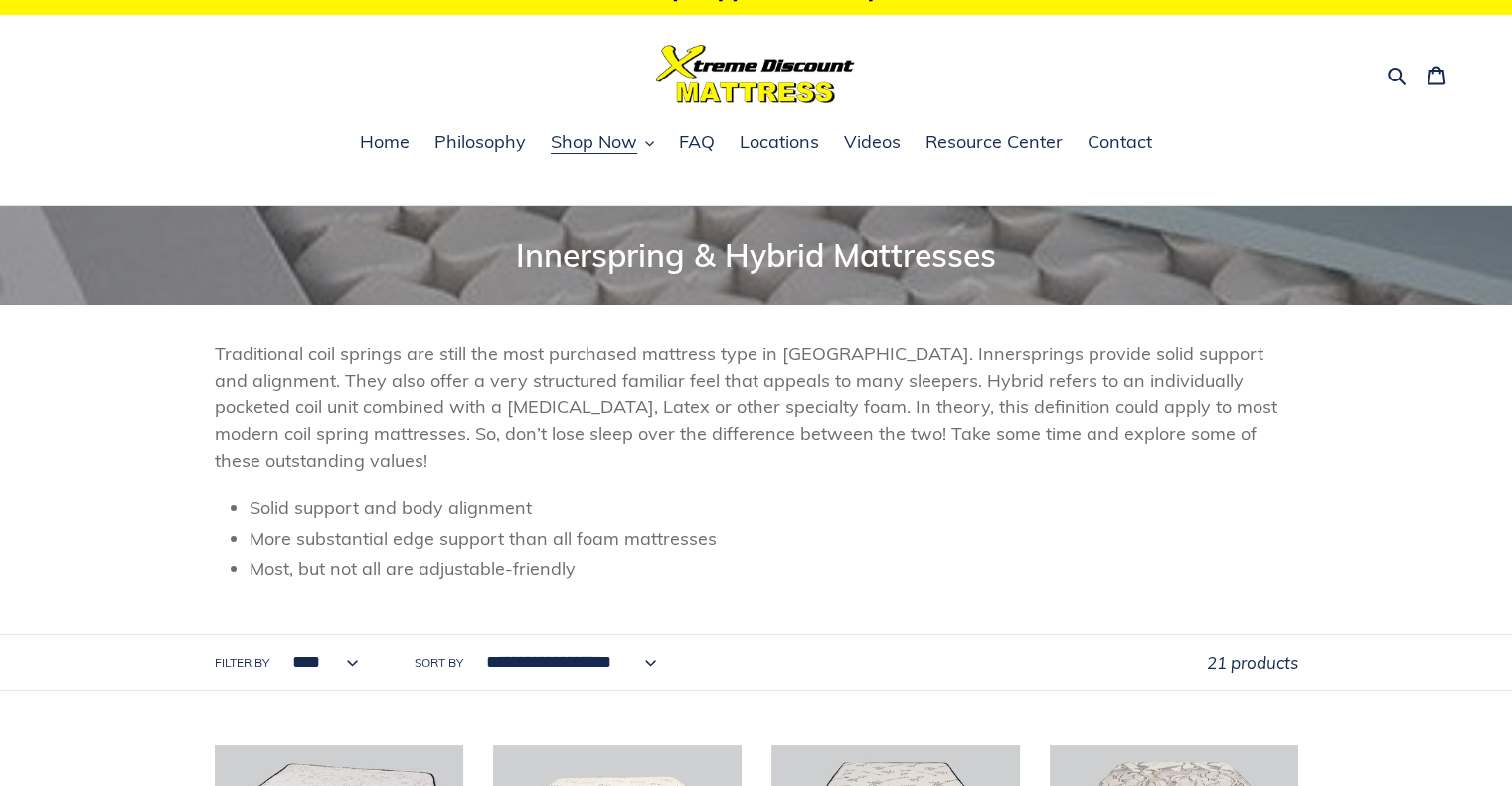 scroll, scrollTop: 0, scrollLeft: 0, axis: both 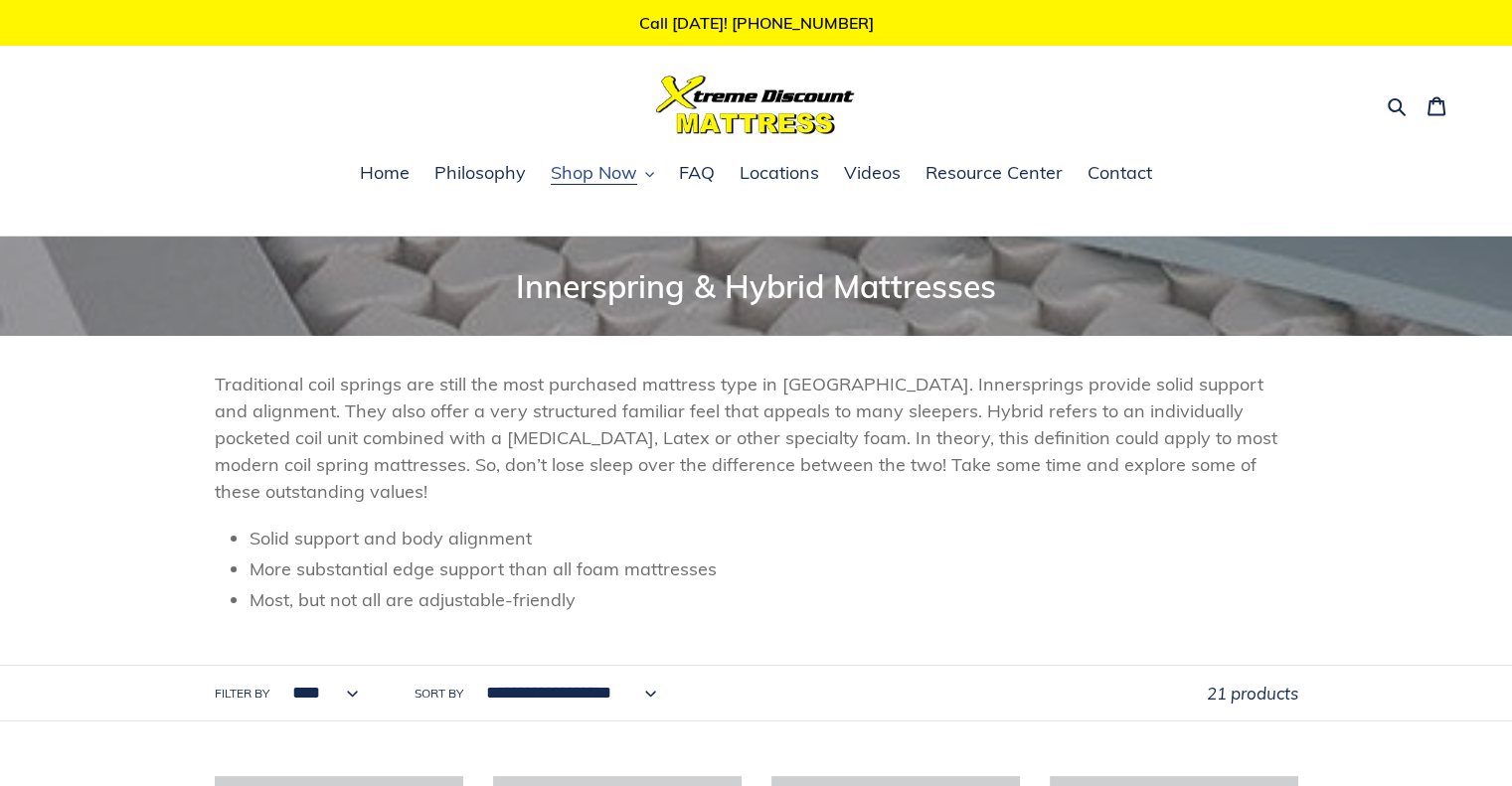 click on "Shop Now" at bounding box center (593, 173) 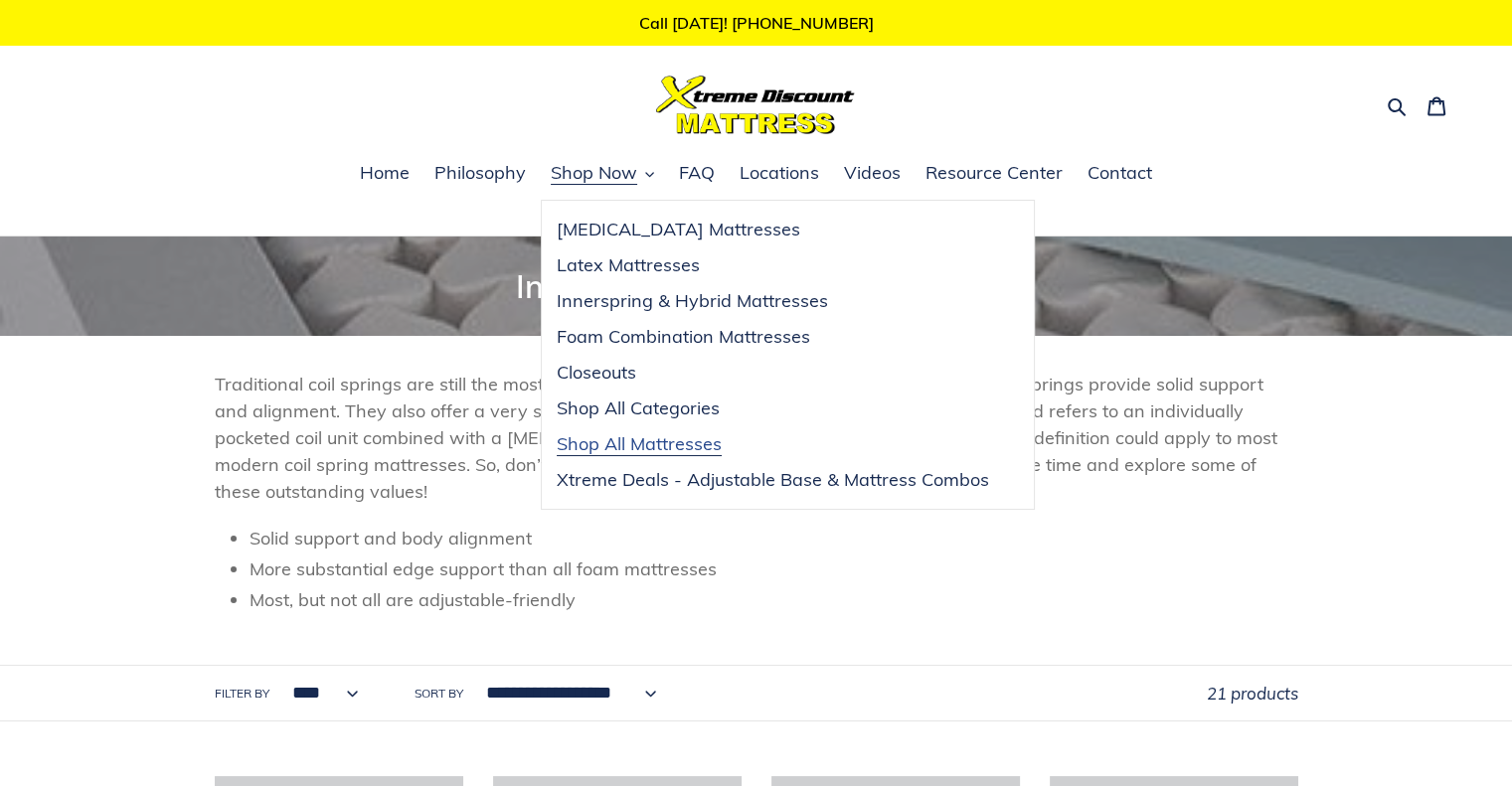 click on "Shop All Mattresses" at bounding box center (639, 444) 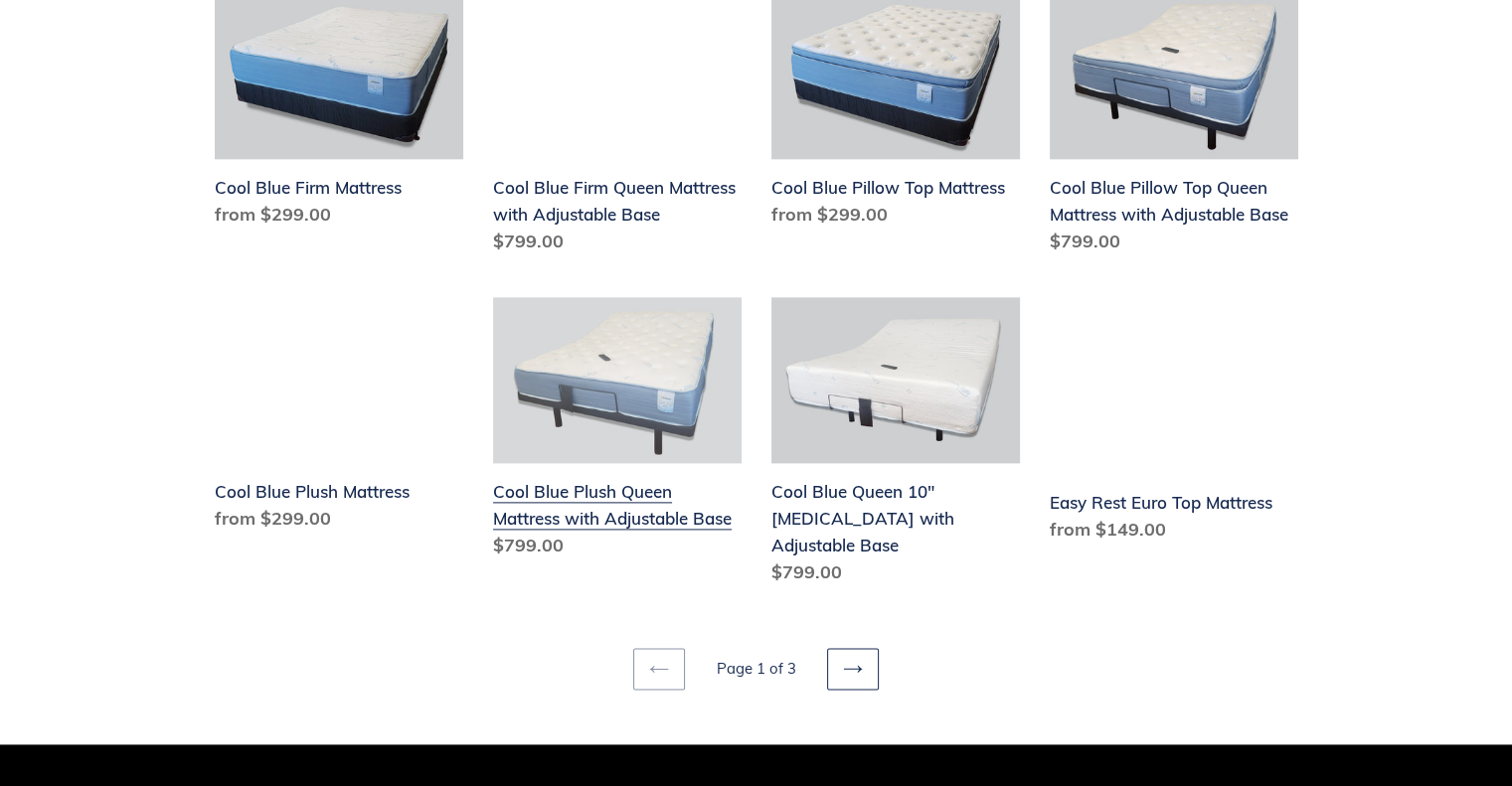 scroll, scrollTop: 2385, scrollLeft: 0, axis: vertical 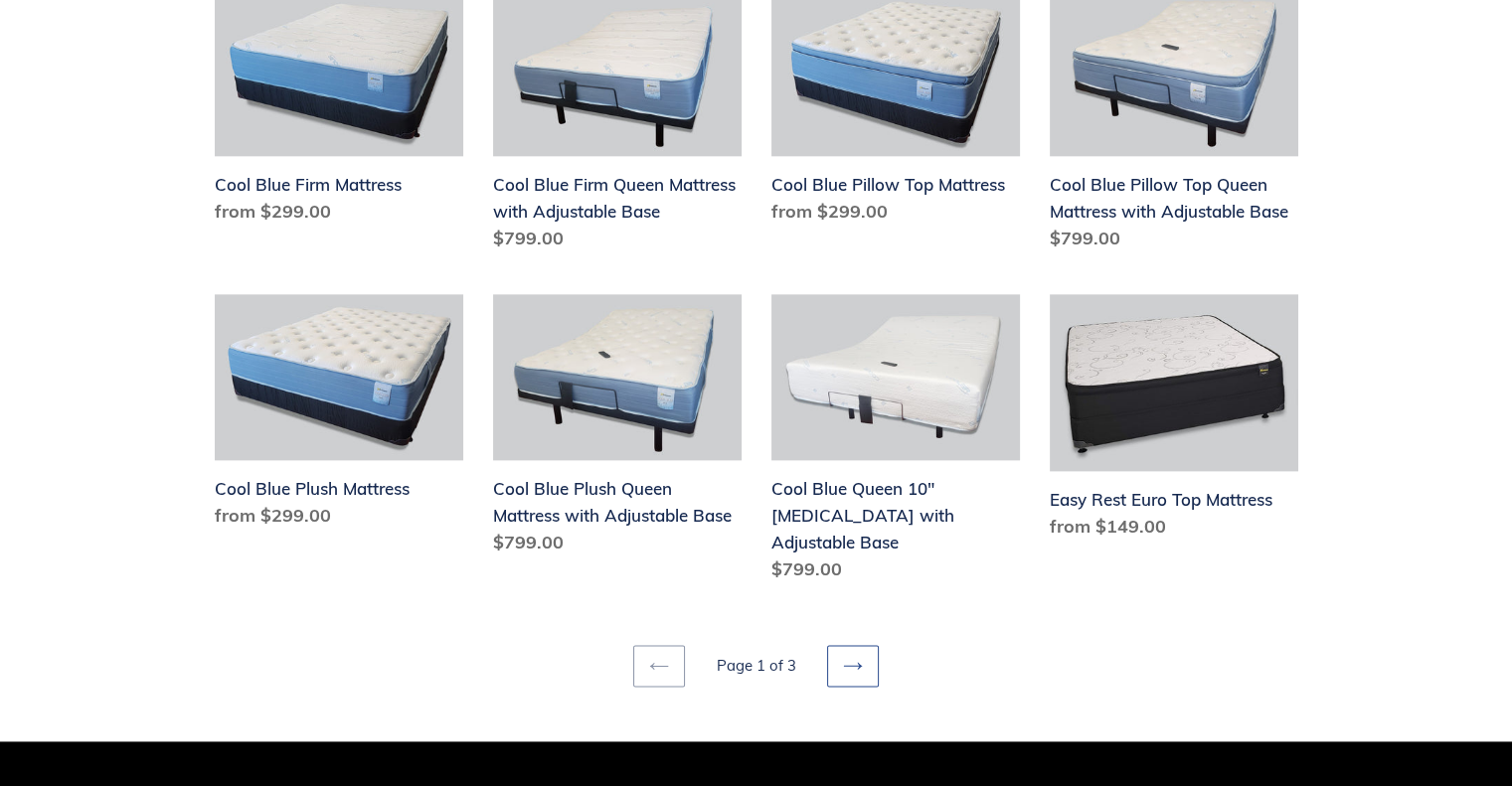click 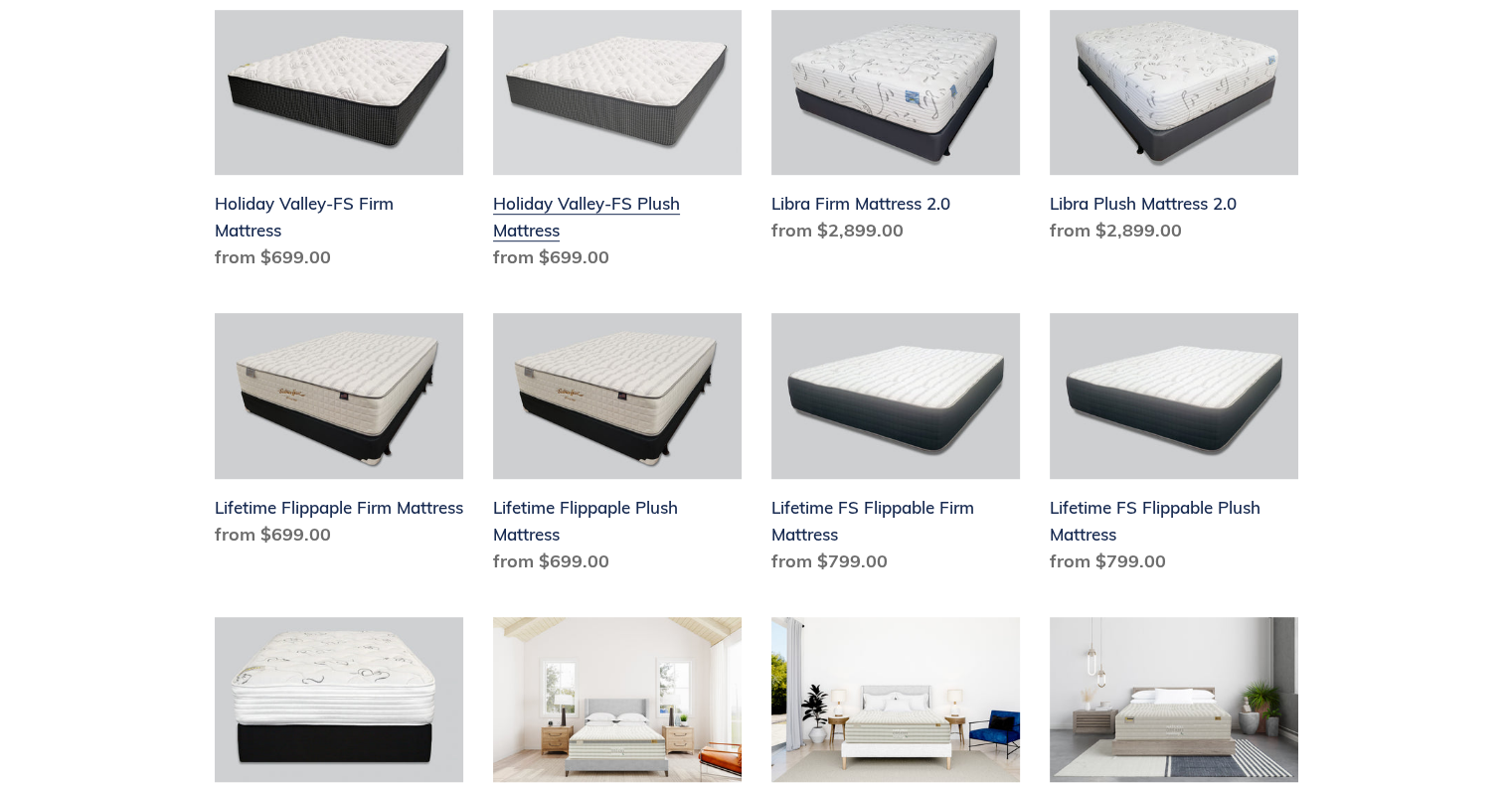 scroll, scrollTop: 1192, scrollLeft: 0, axis: vertical 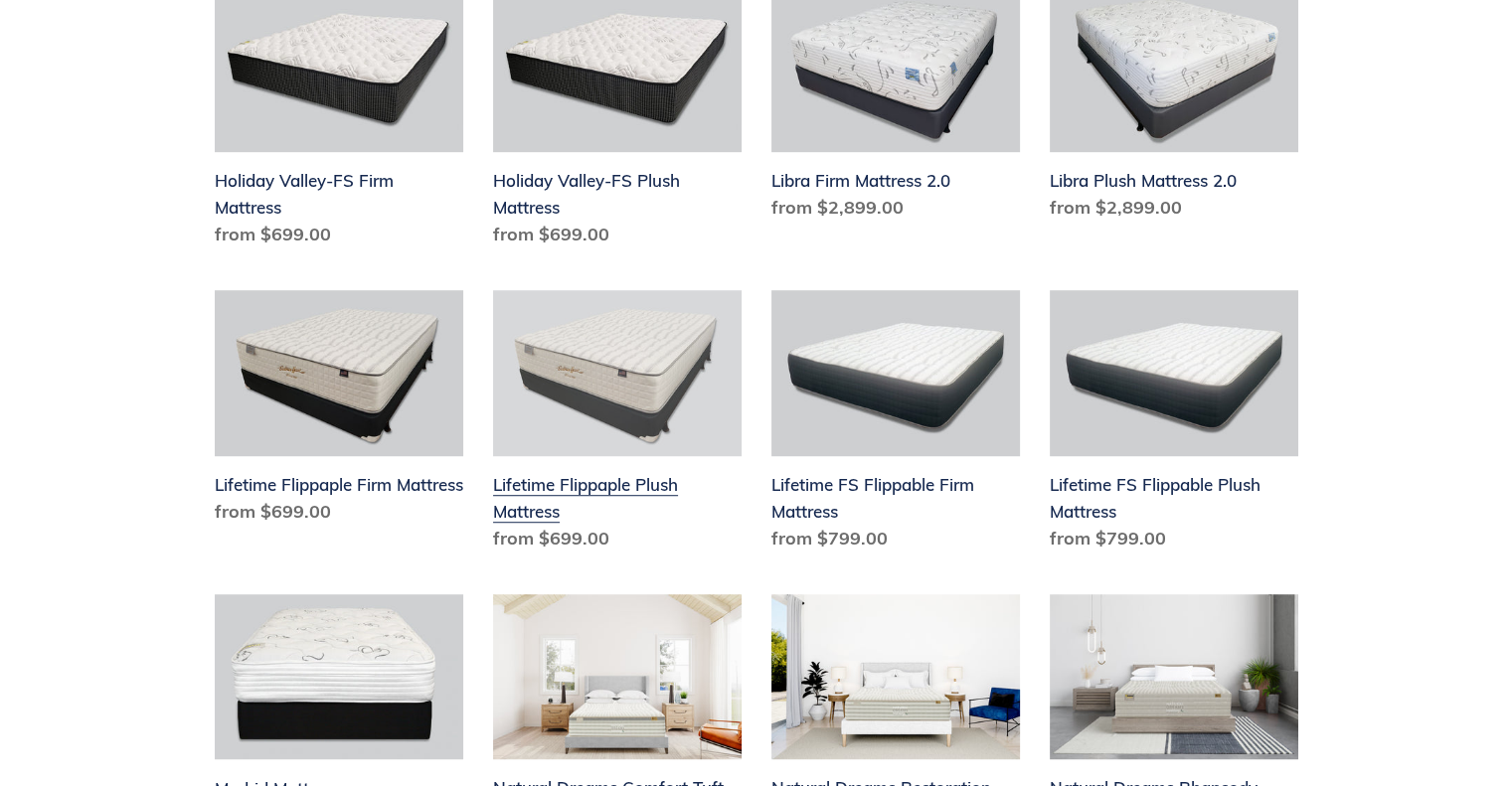 click on "Lifetime Flippaple Plush Mattress" at bounding box center [617, 424] 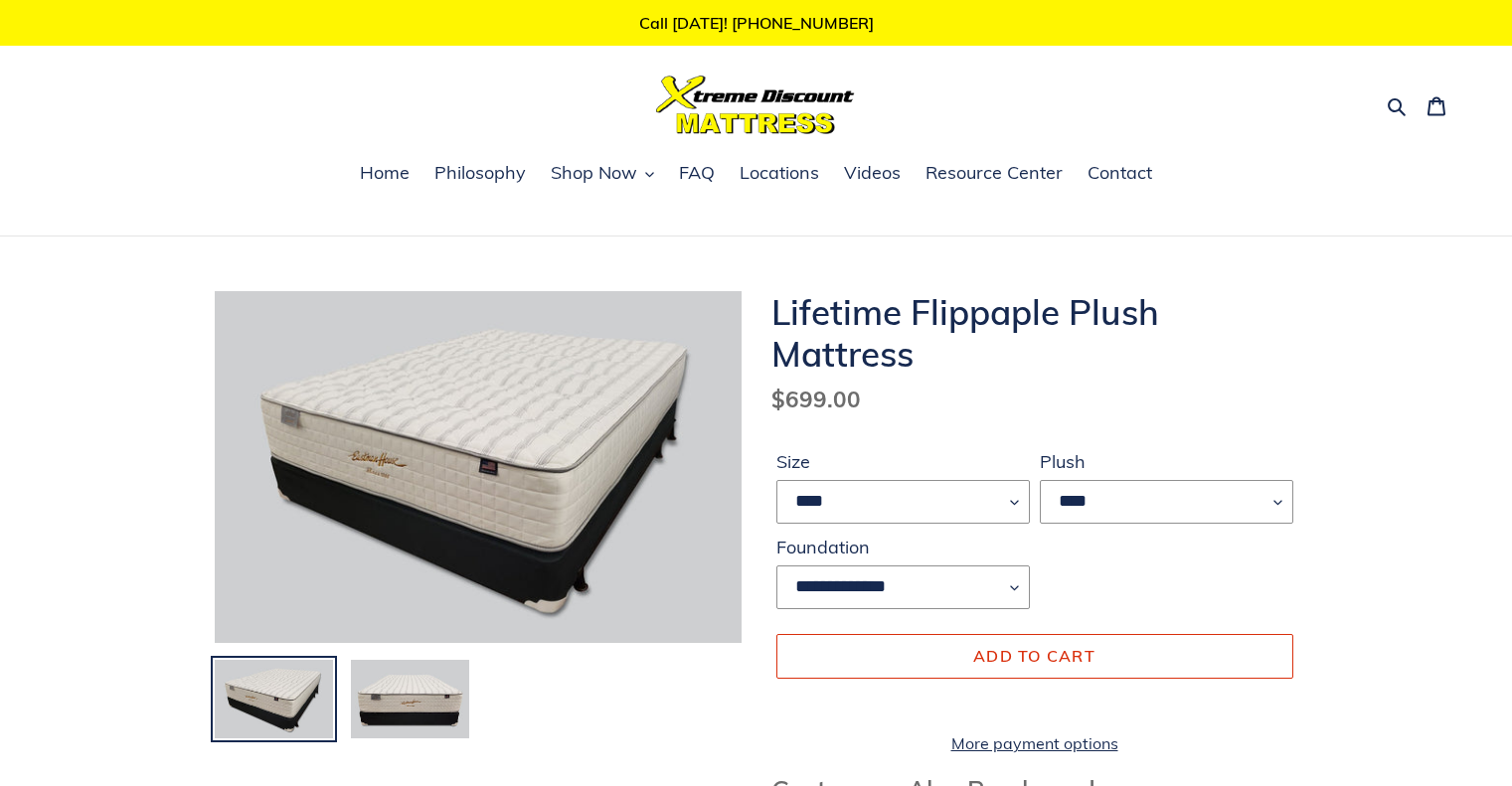 scroll, scrollTop: 0, scrollLeft: 0, axis: both 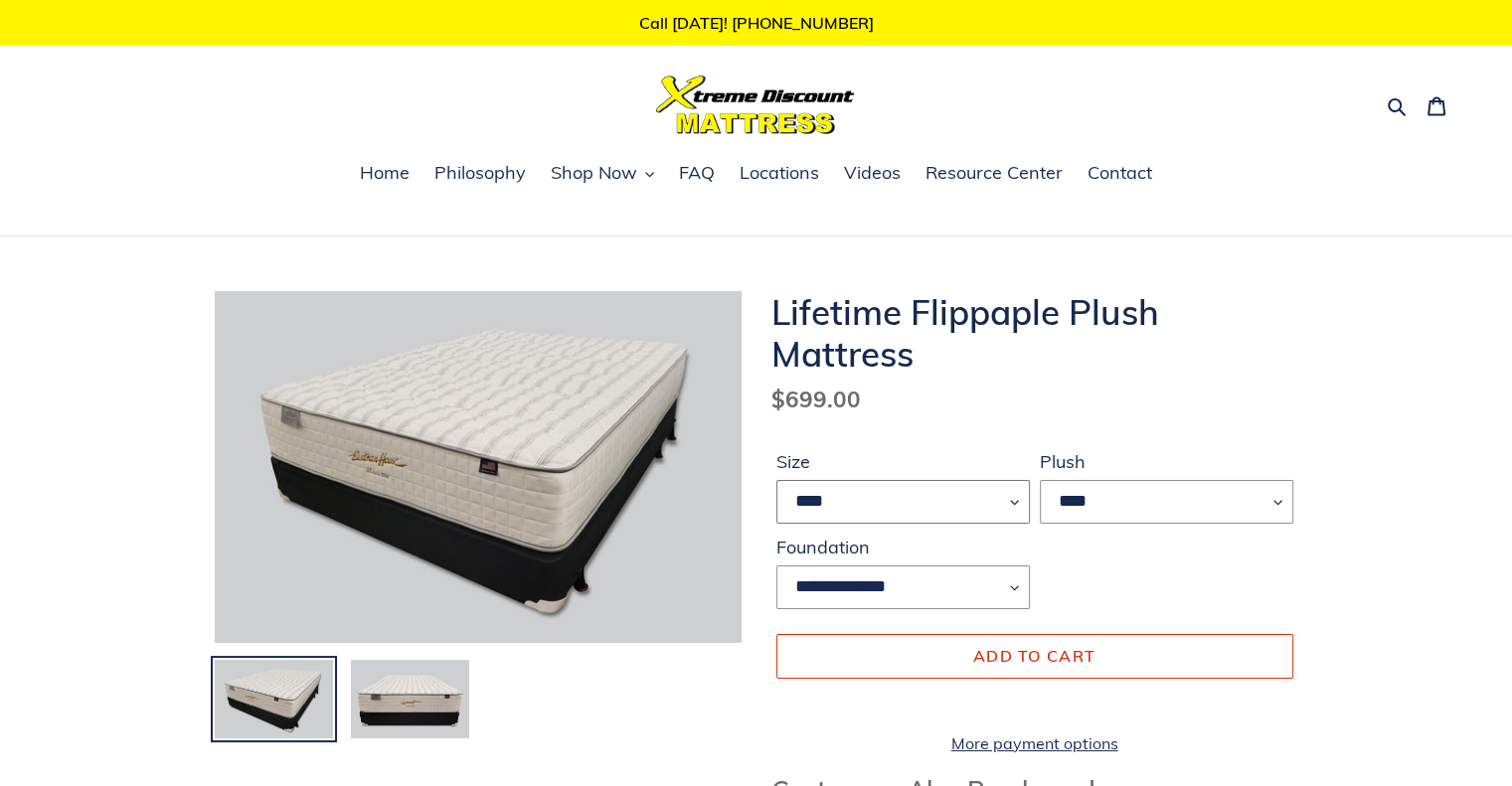 click on "**** ******* **** ***** ****" at bounding box center (903, 502) 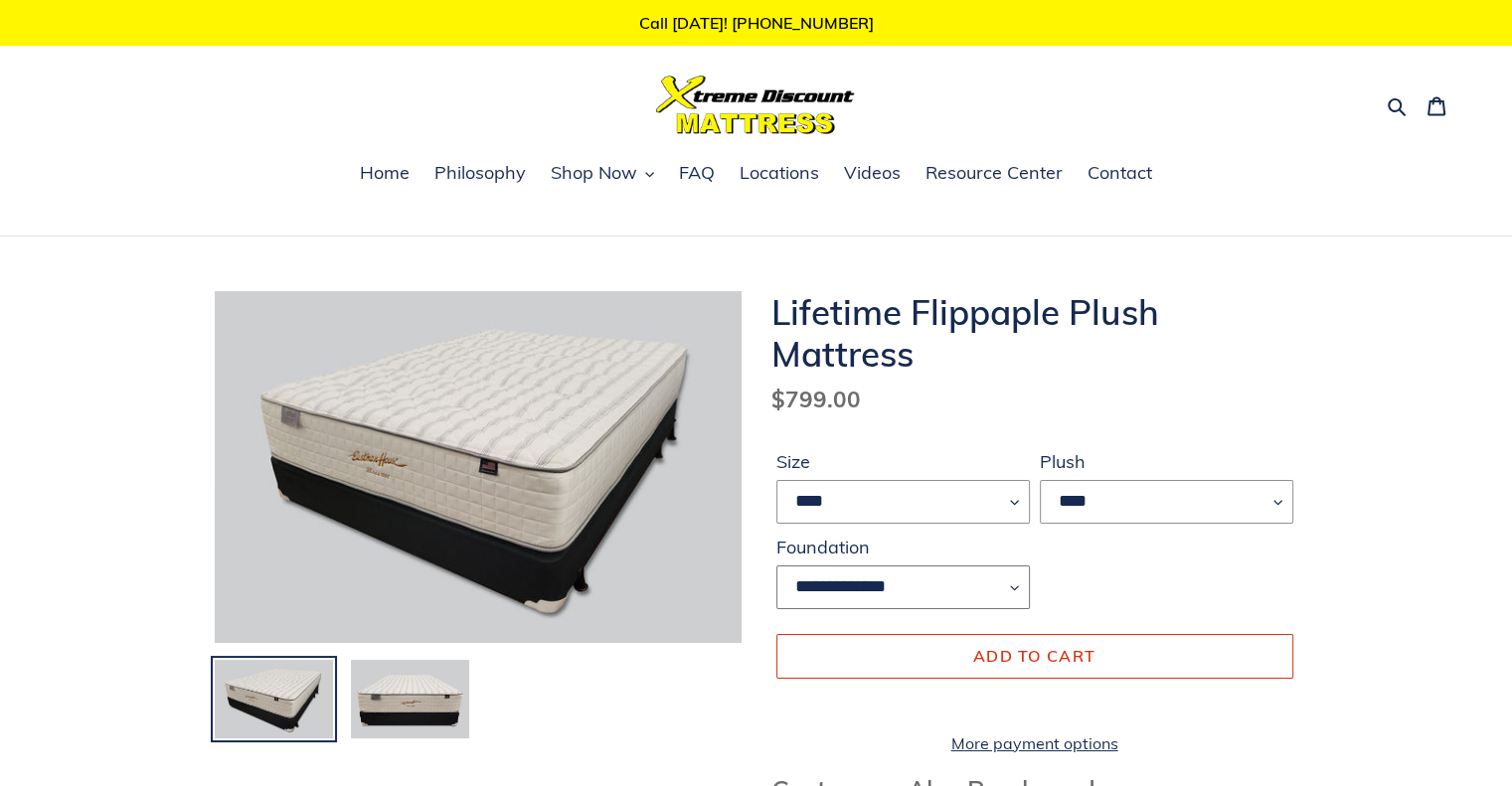 click on "**********" at bounding box center [903, 587] 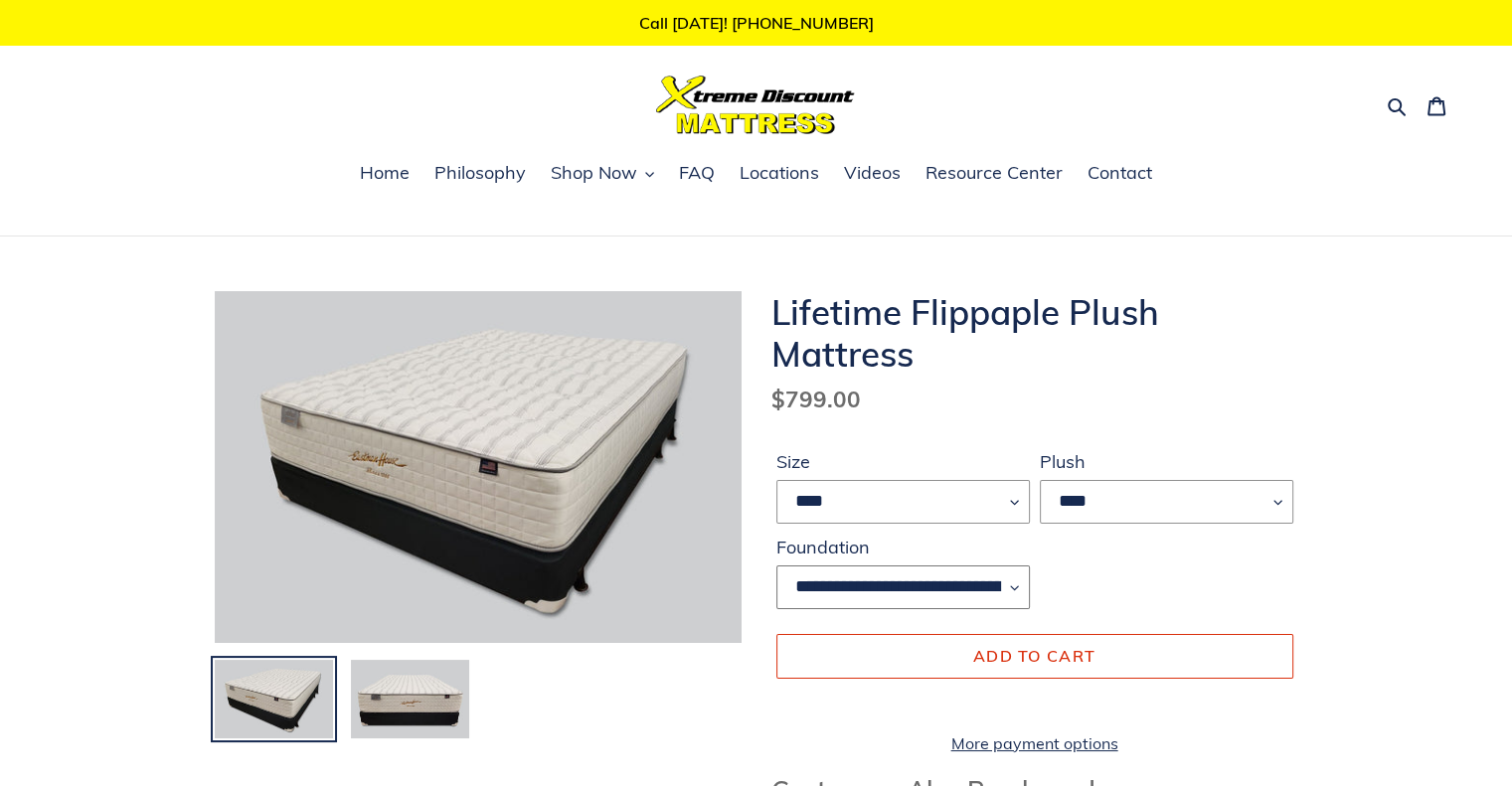 click on "**********" at bounding box center (903, 587) 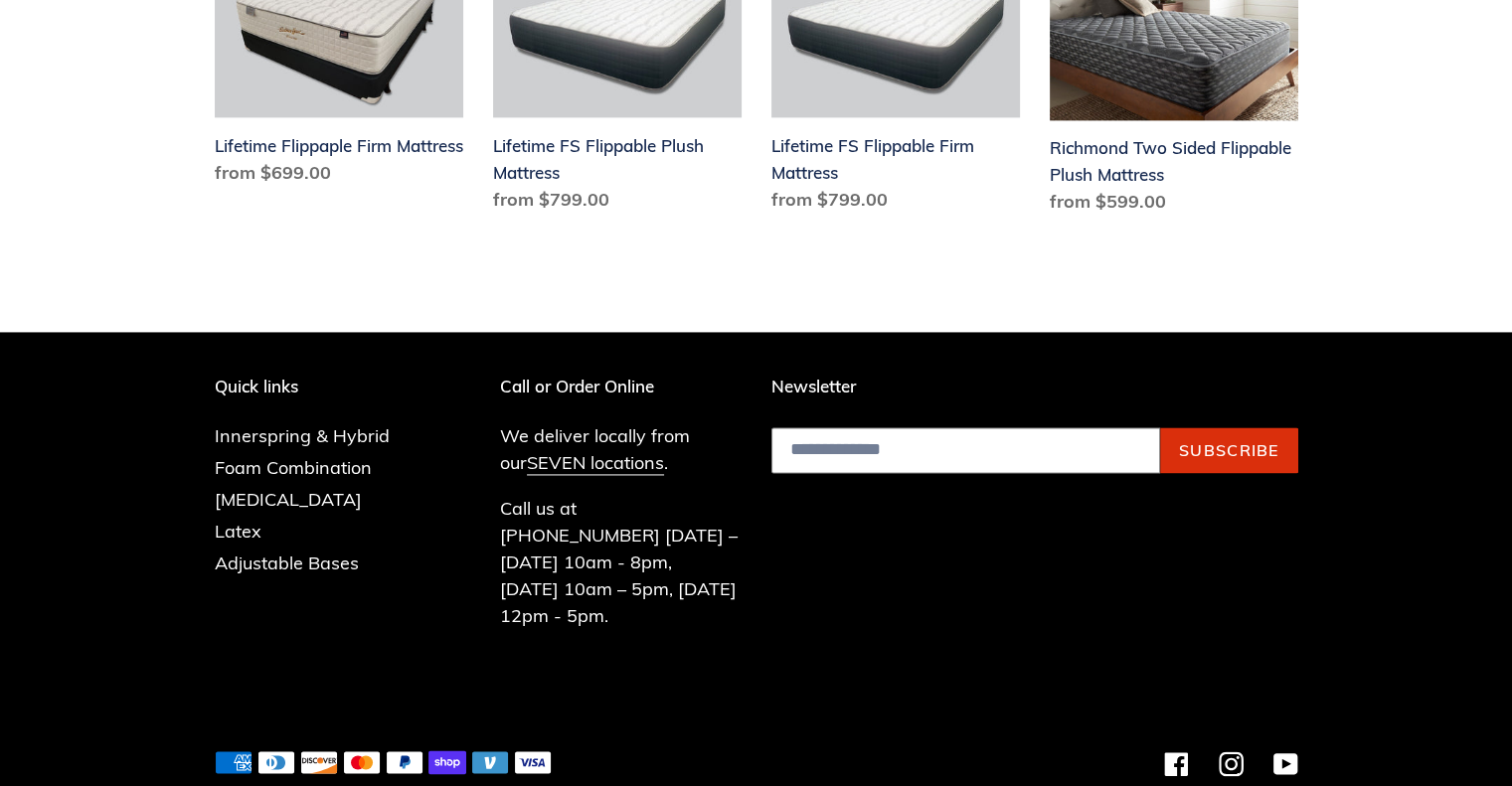 scroll, scrollTop: 2834, scrollLeft: 0, axis: vertical 